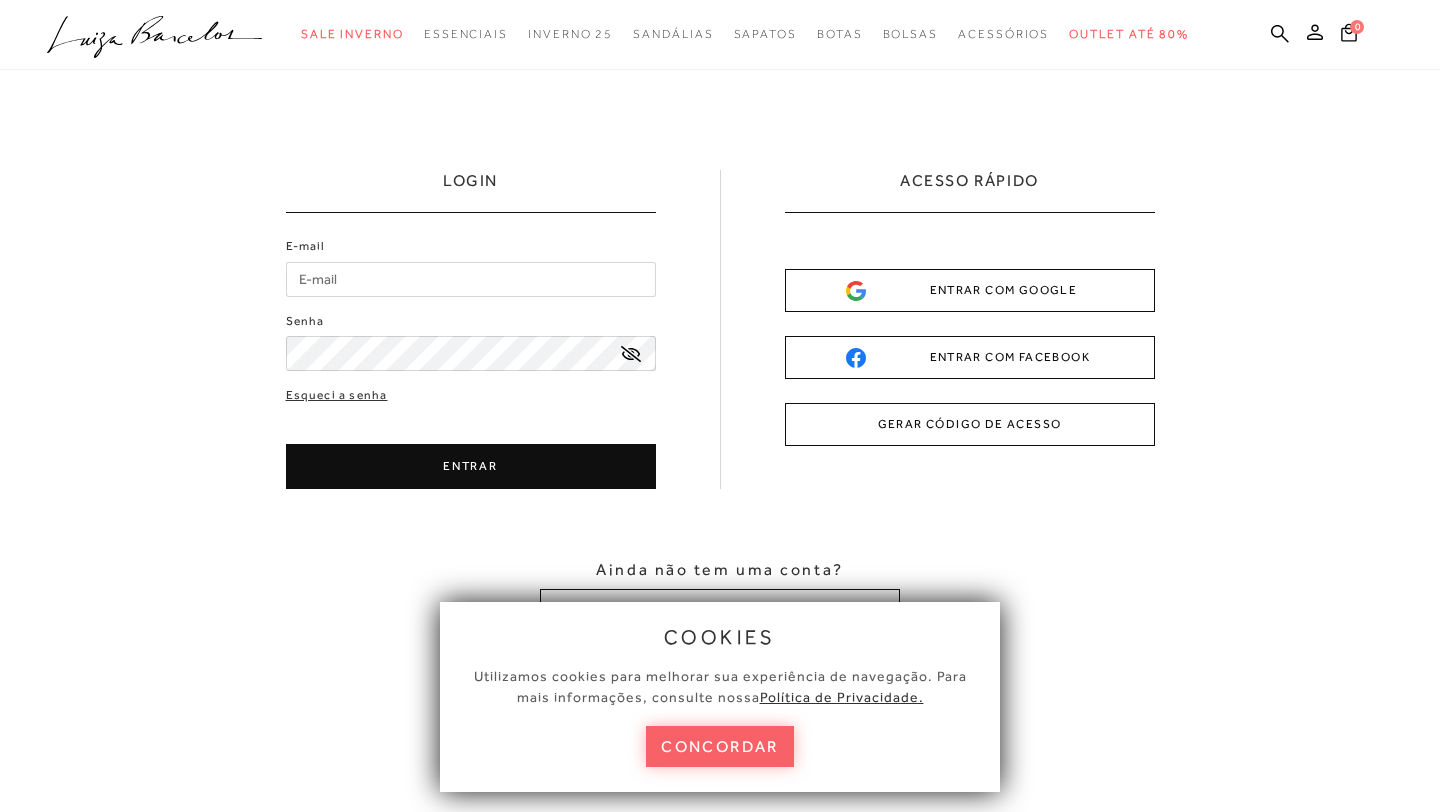 scroll, scrollTop: 0, scrollLeft: 0, axis: both 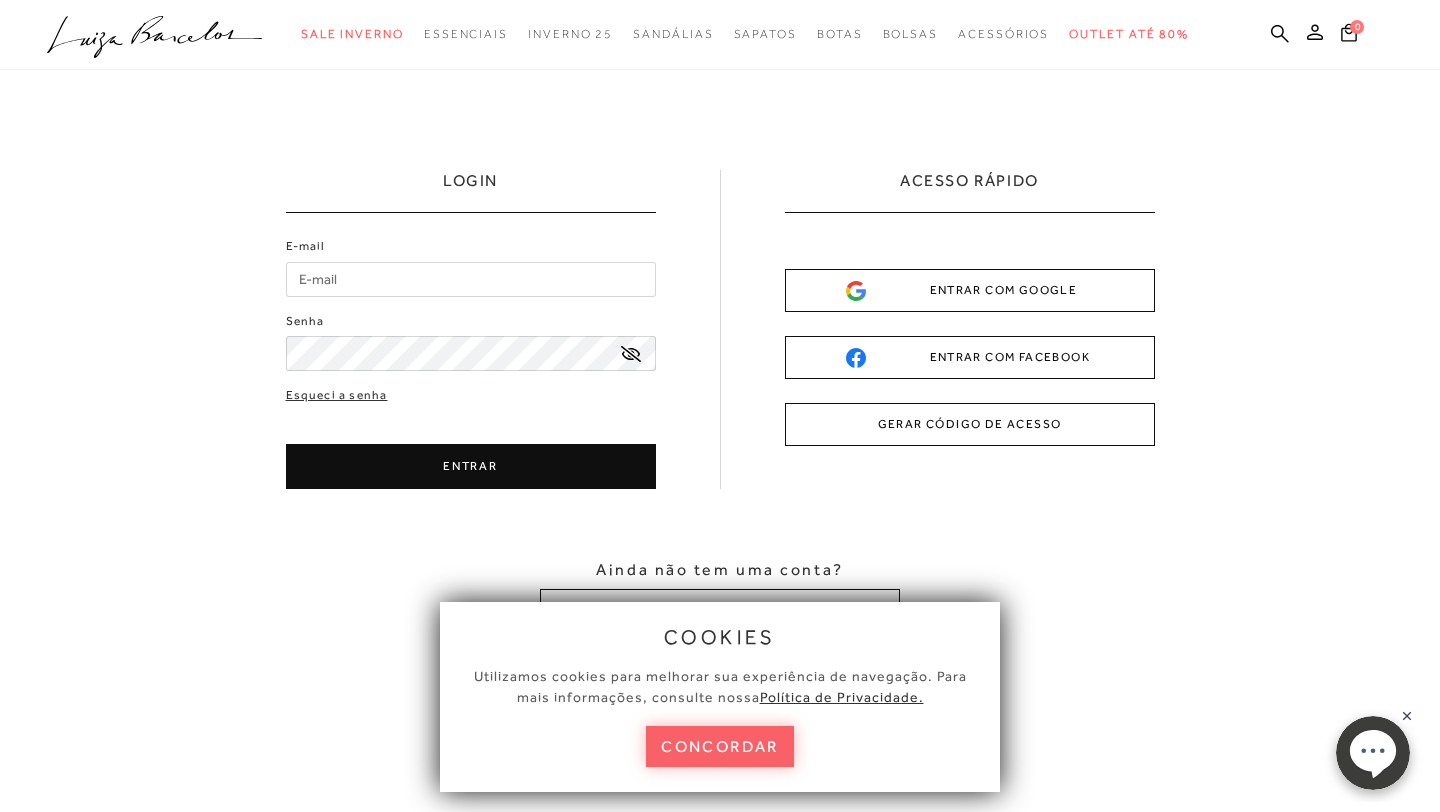 click on "E-mail" at bounding box center (471, 279) 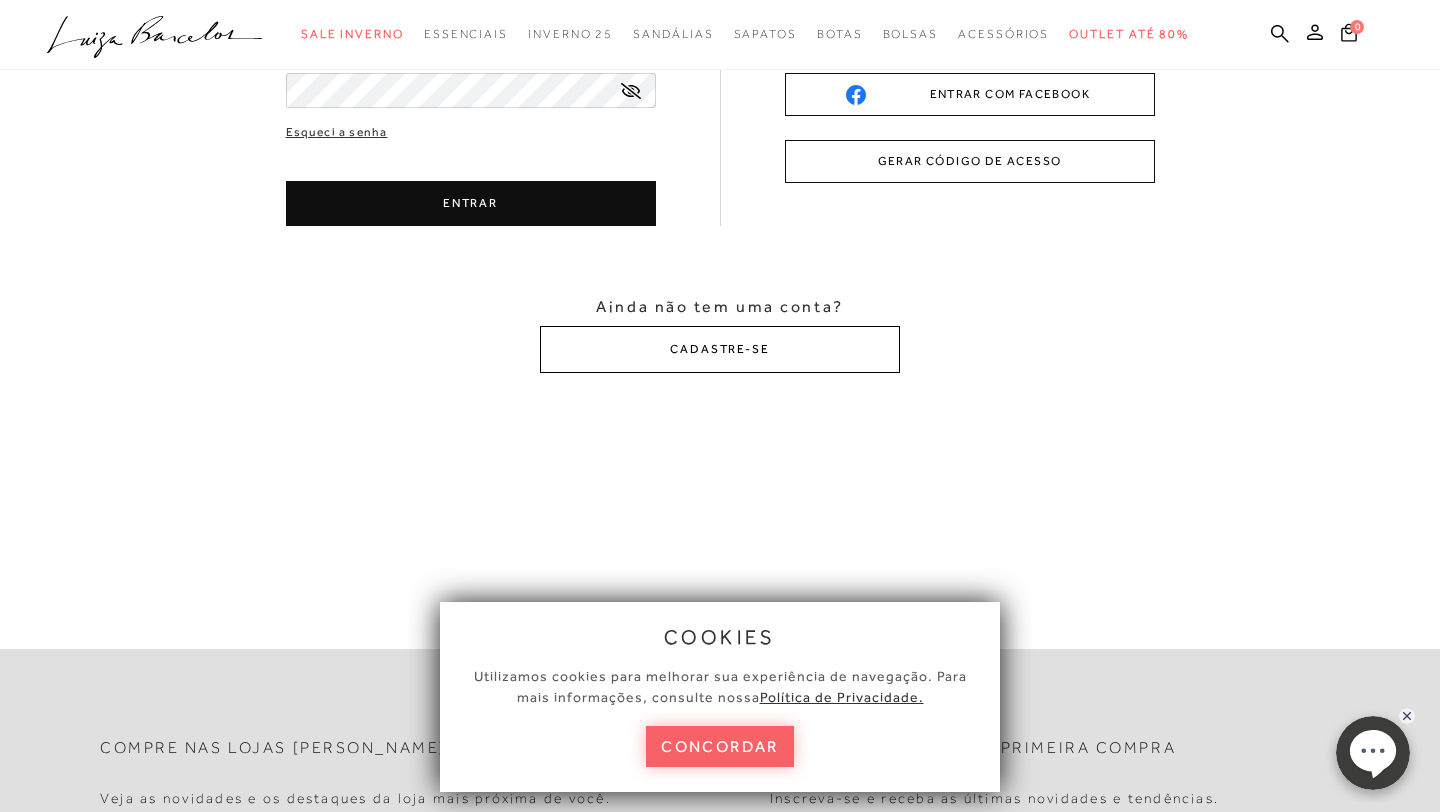 scroll, scrollTop: 257, scrollLeft: 0, axis: vertical 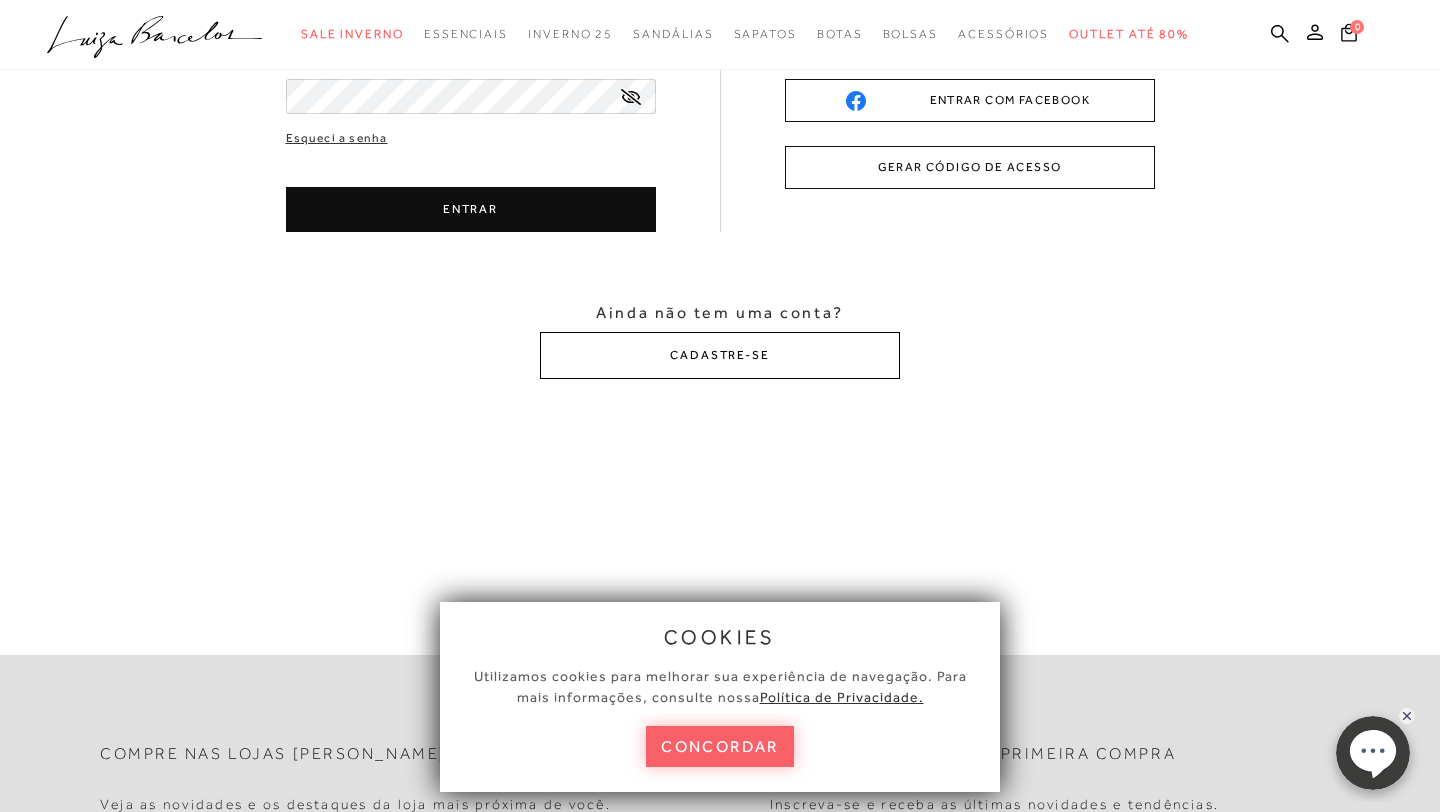 click on "CADASTRE-SE" at bounding box center (720, 355) 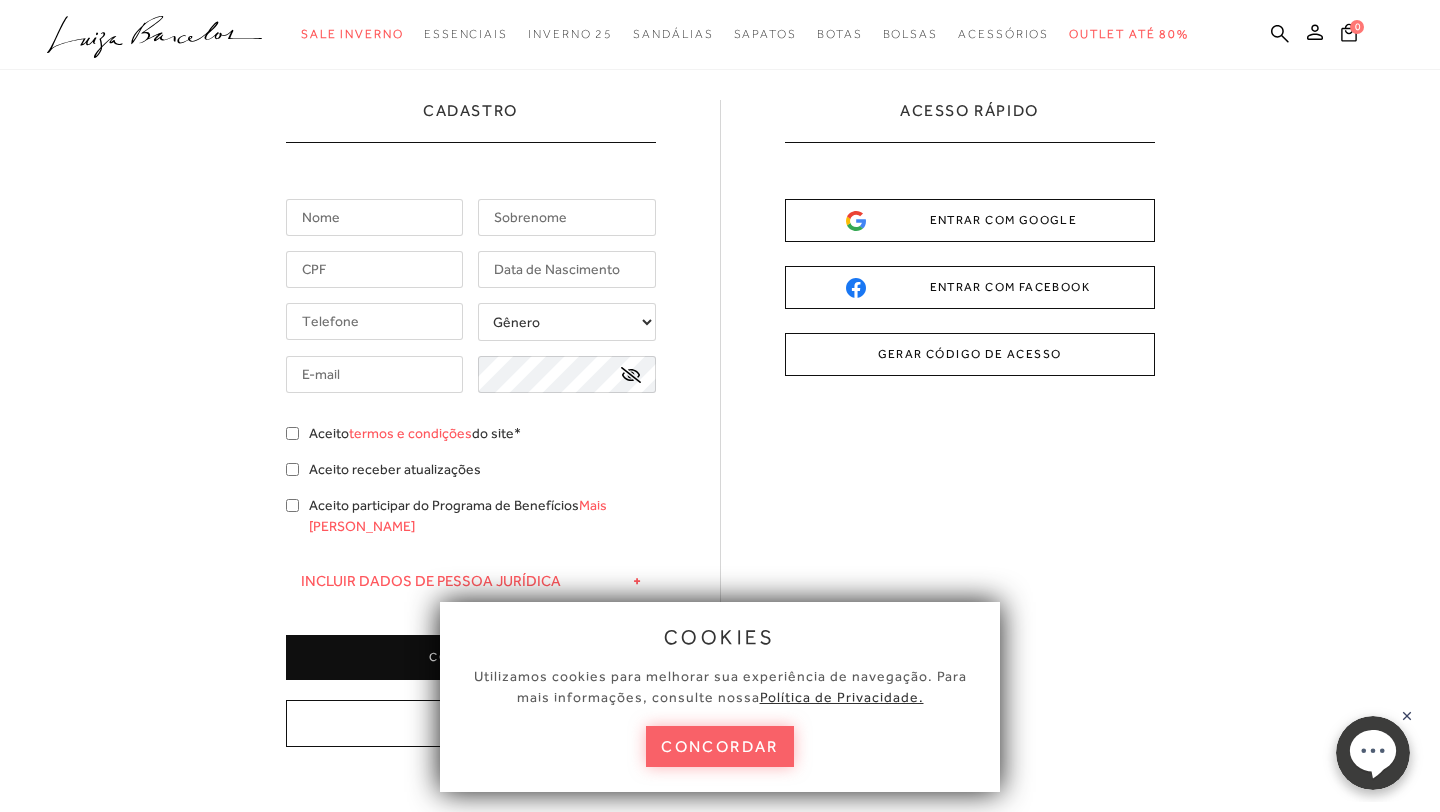 scroll, scrollTop: 63, scrollLeft: 0, axis: vertical 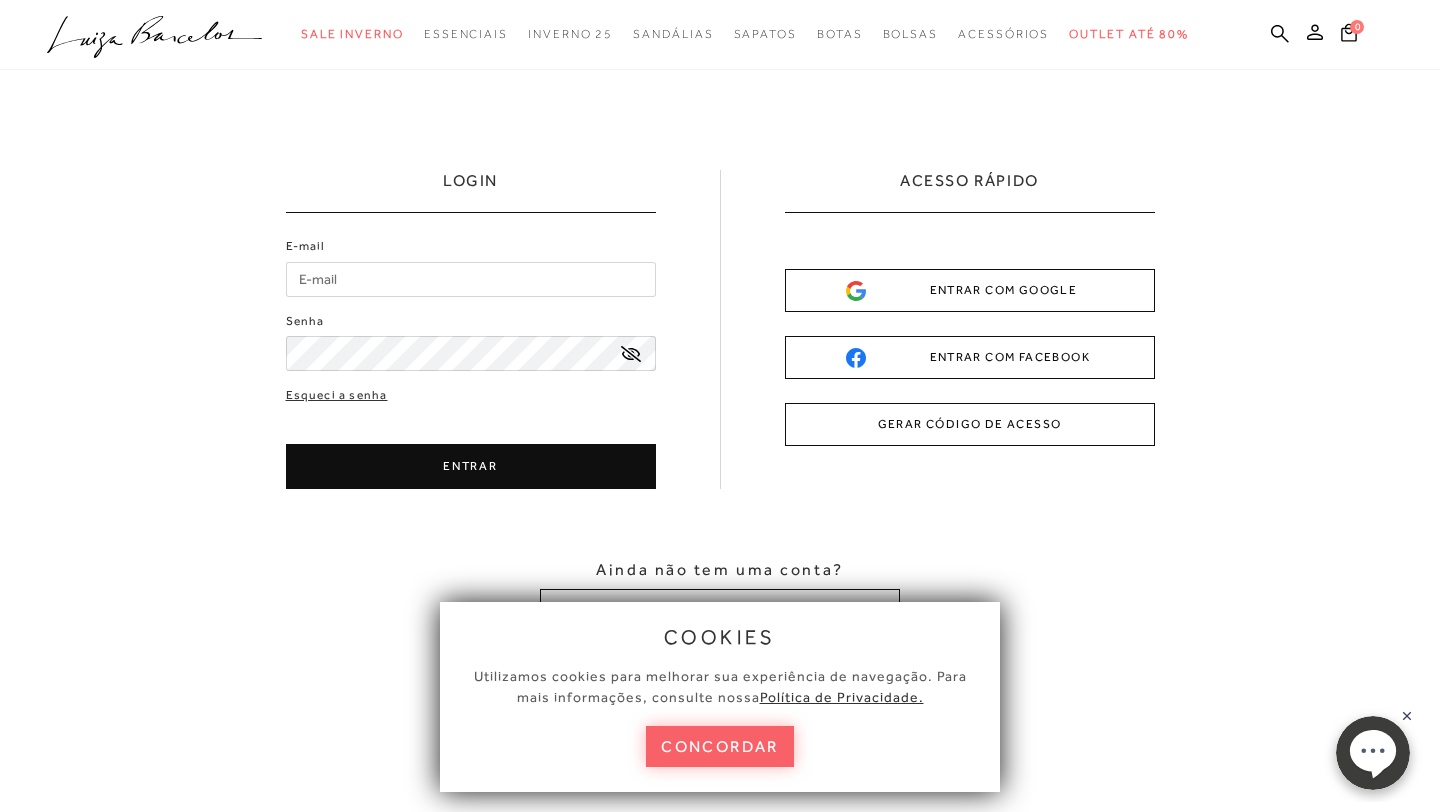 drag, startPoint x: 0, startPoint y: 0, endPoint x: 515, endPoint y: 289, distance: 590.5472 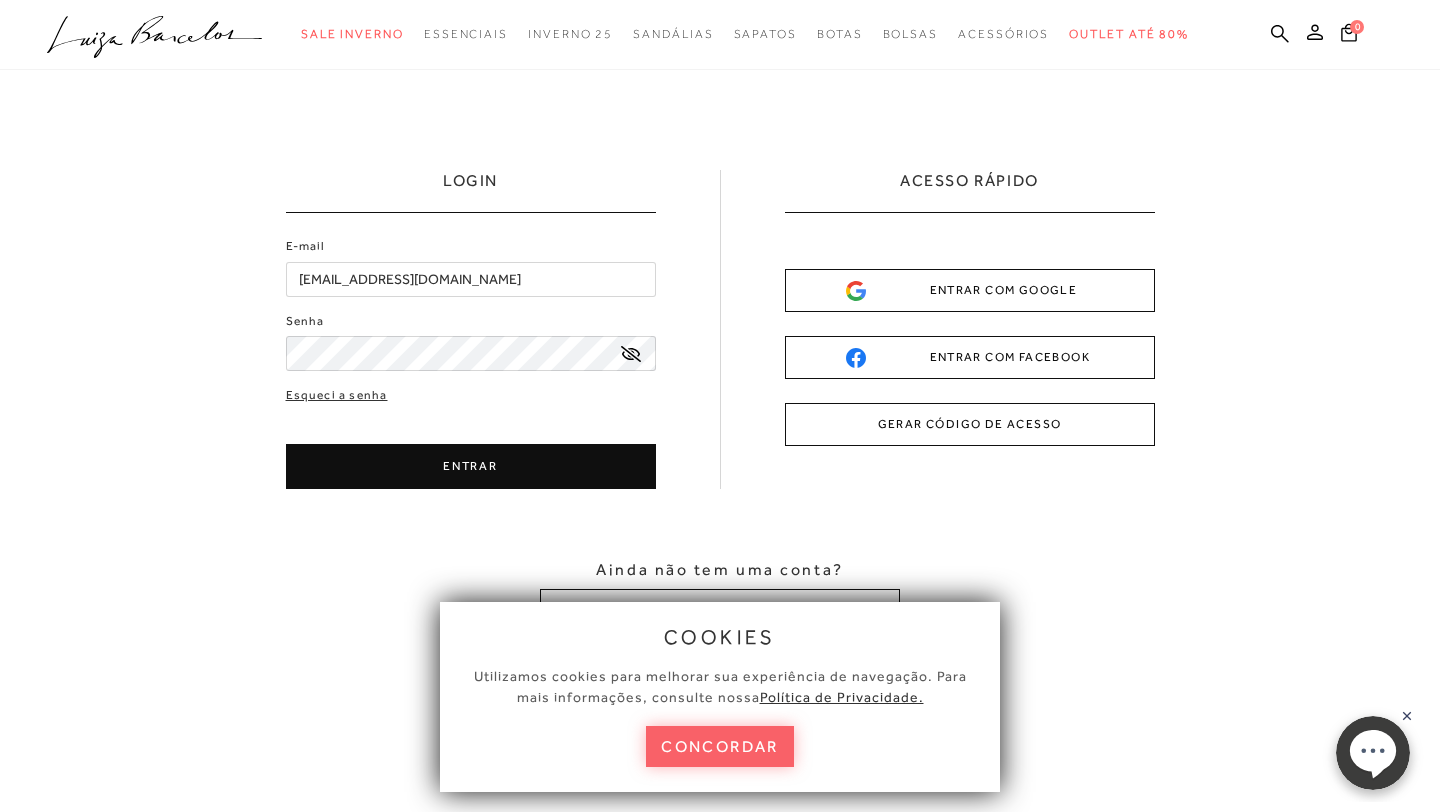 type on "[EMAIL_ADDRESS][DOMAIN_NAME]" 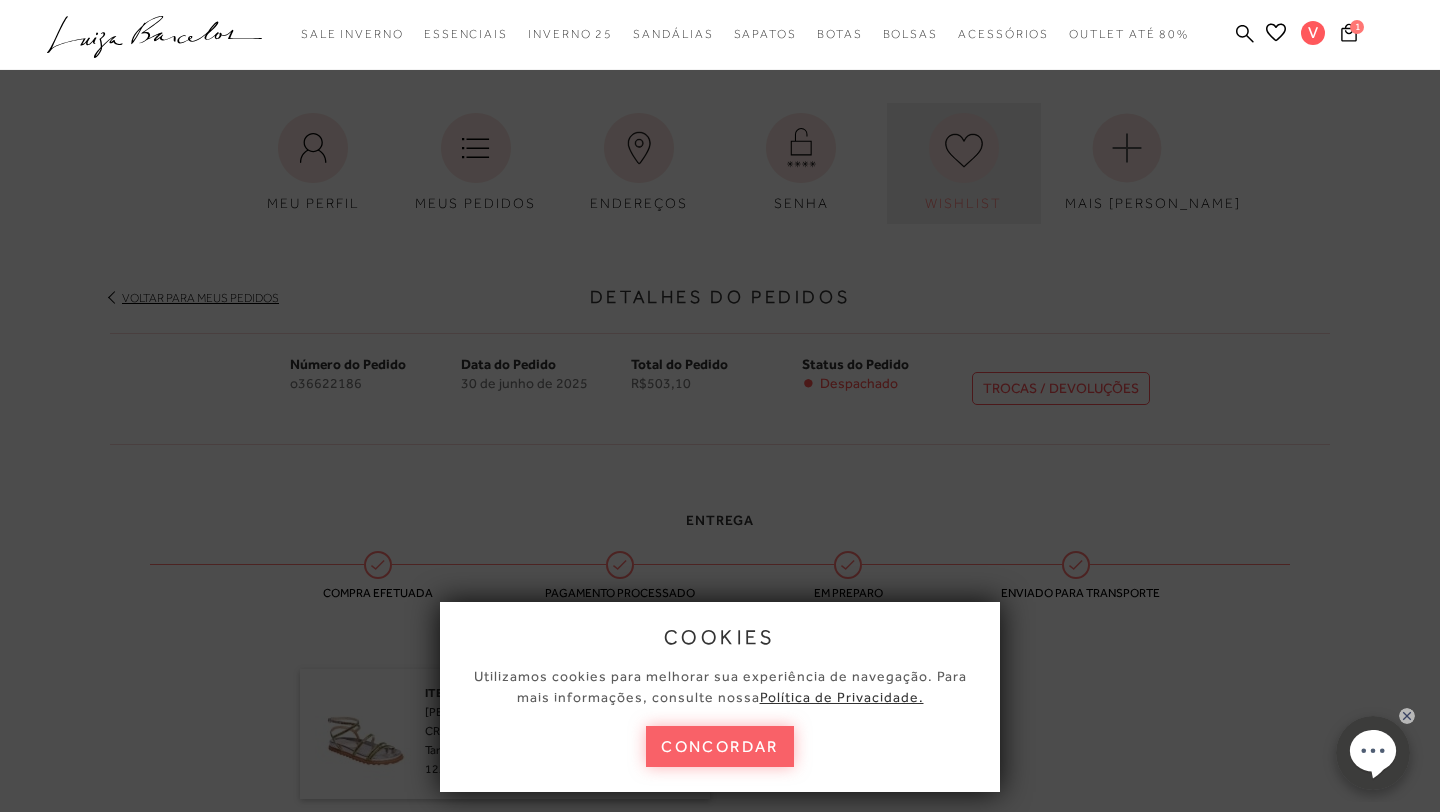 scroll, scrollTop: 3, scrollLeft: 0, axis: vertical 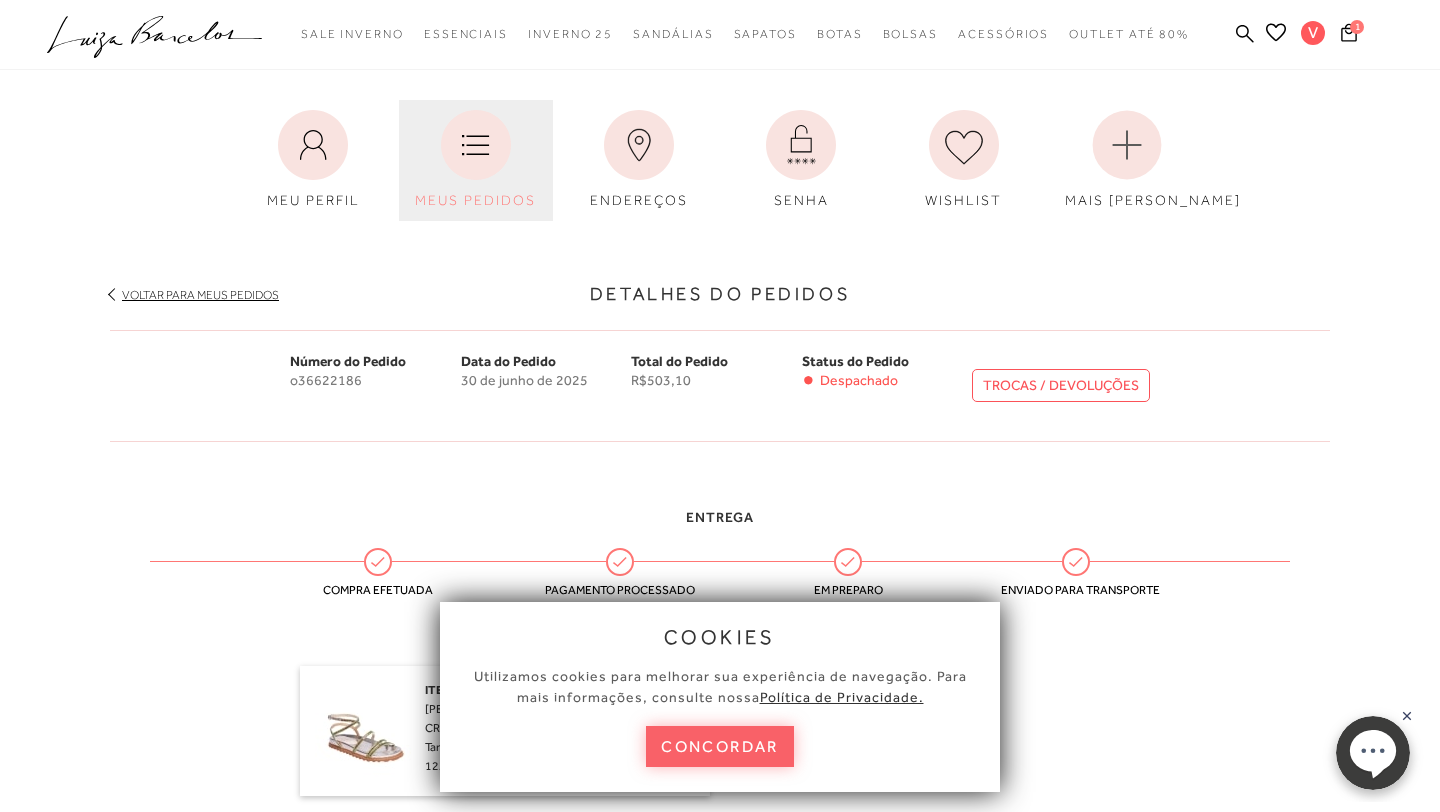 click 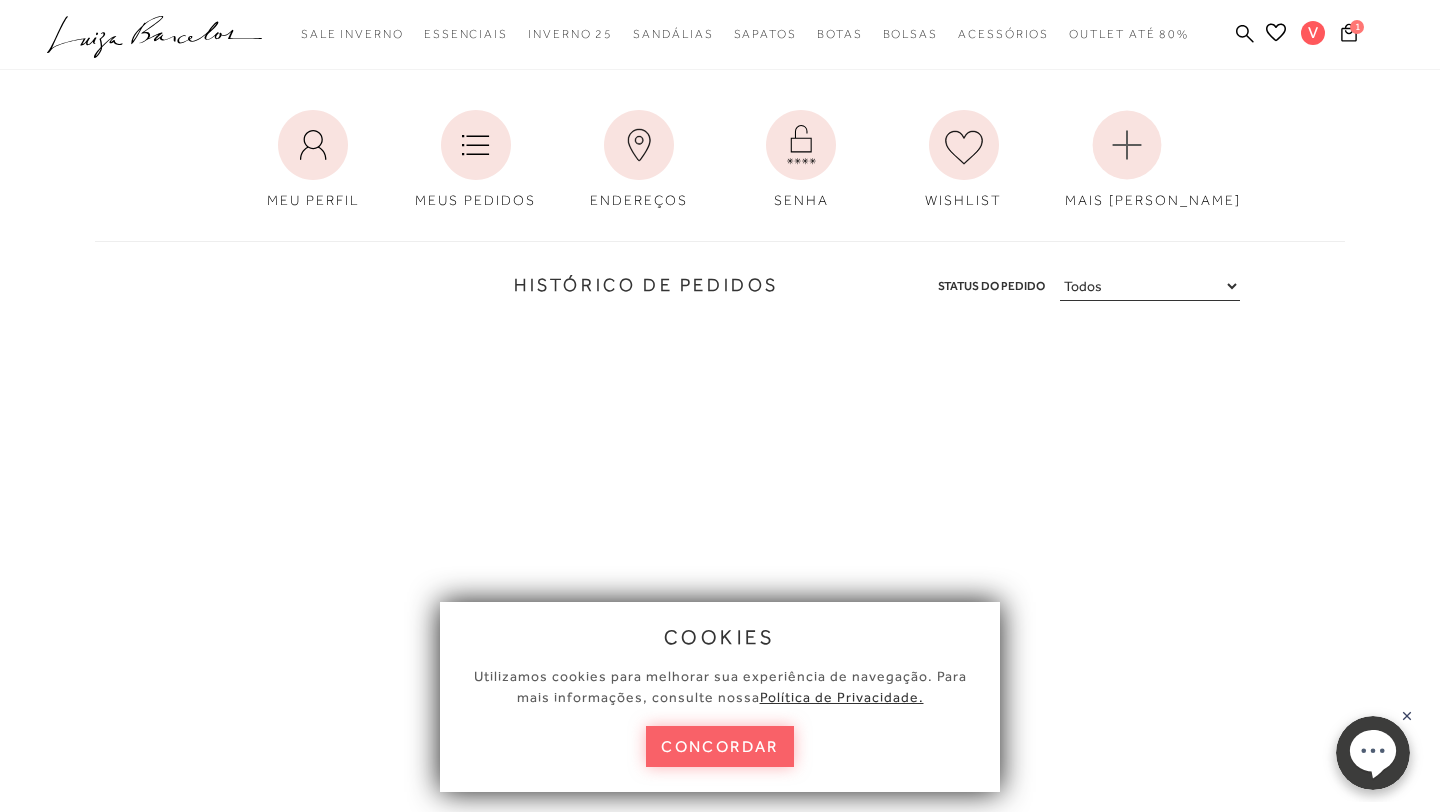 scroll, scrollTop: 4, scrollLeft: 0, axis: vertical 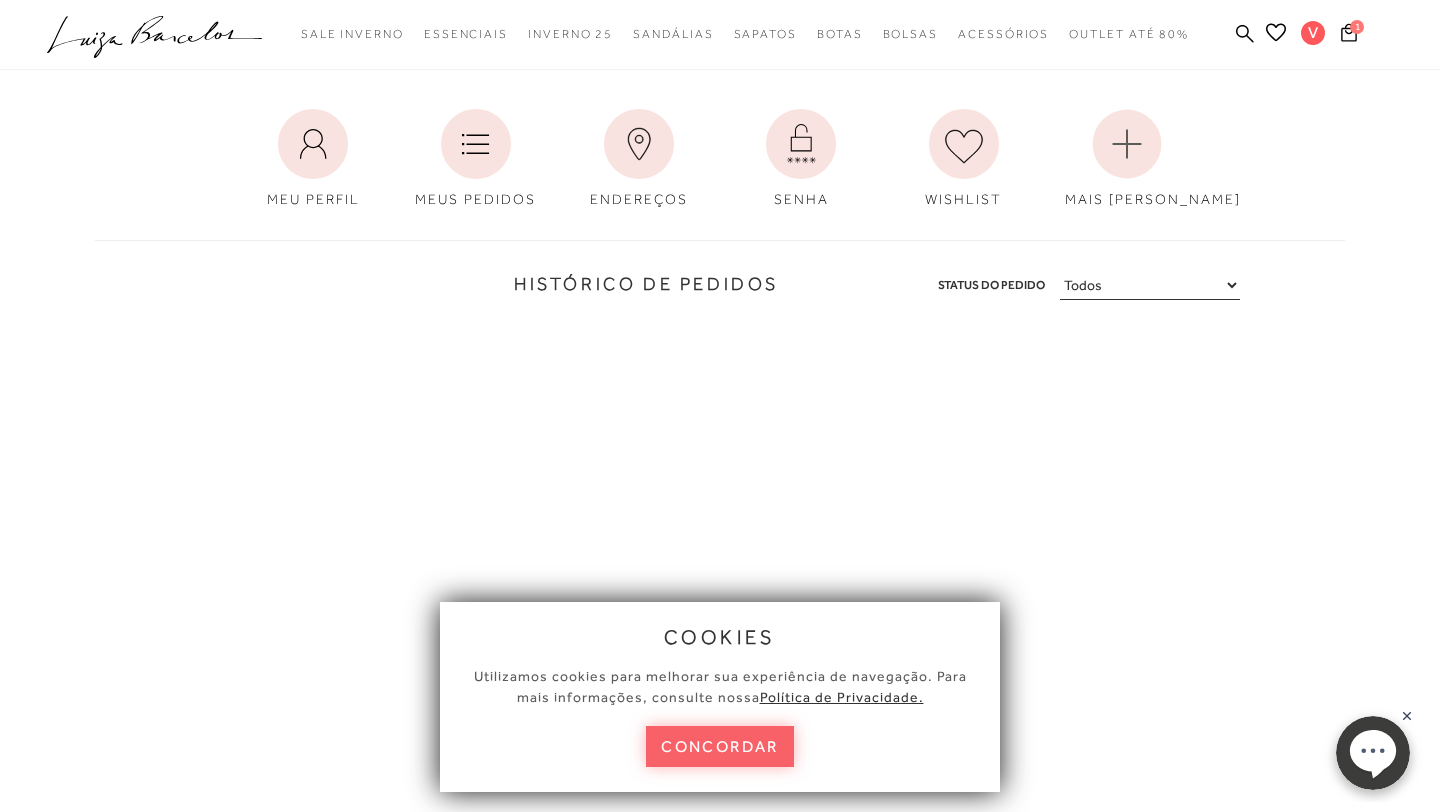 click on "concordar" at bounding box center [720, 746] 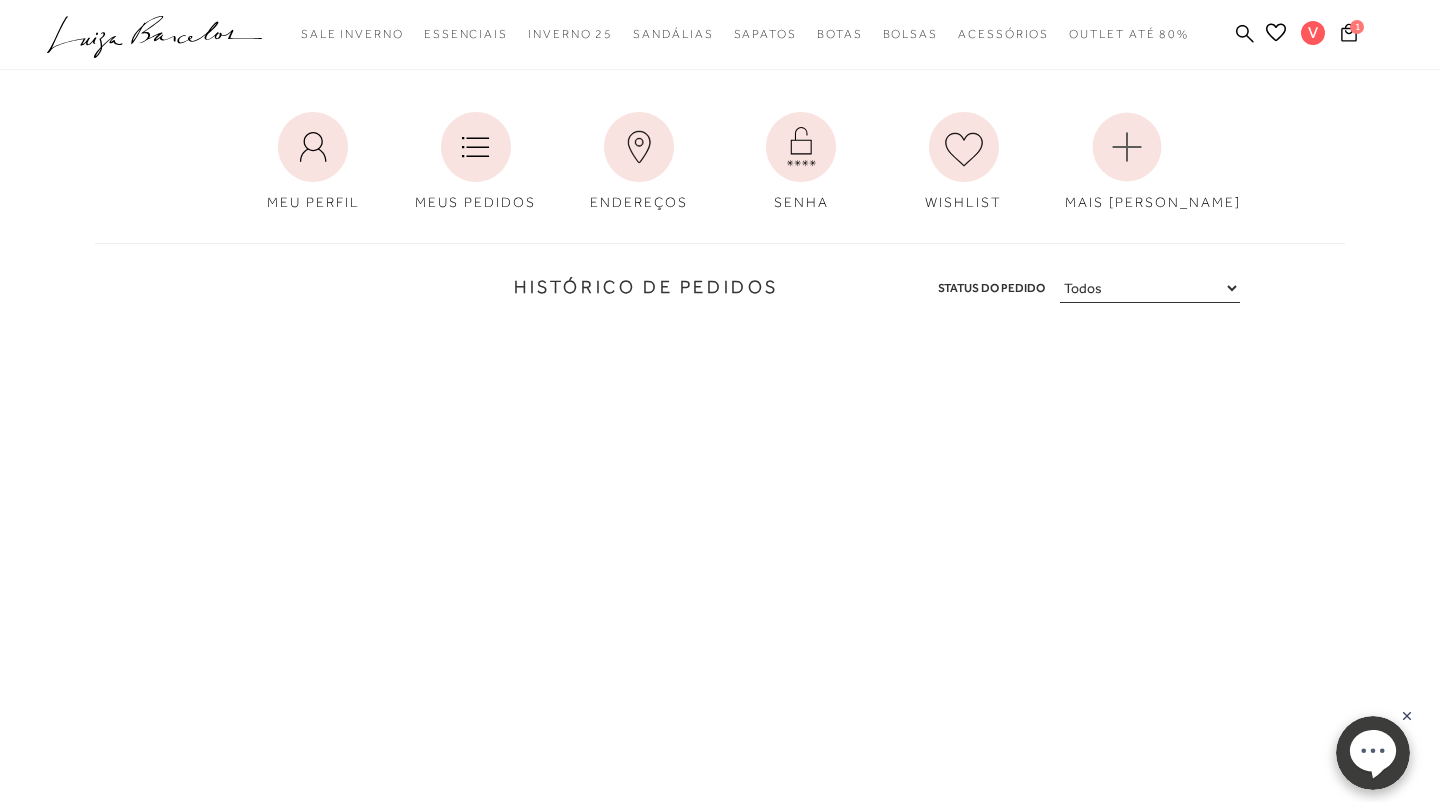 scroll, scrollTop: 0, scrollLeft: 0, axis: both 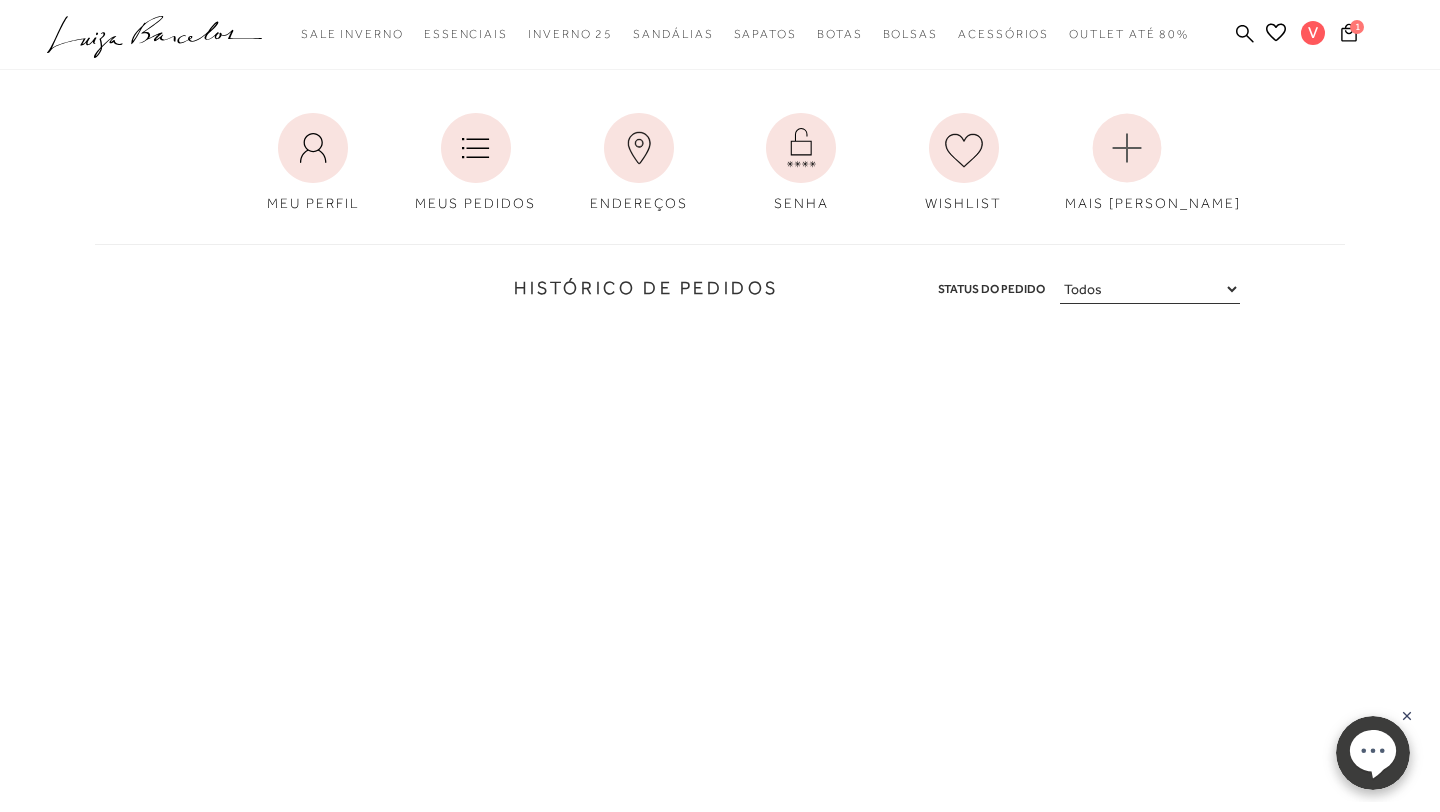 click on "Histórico de Pedidos" at bounding box center (444, 288) 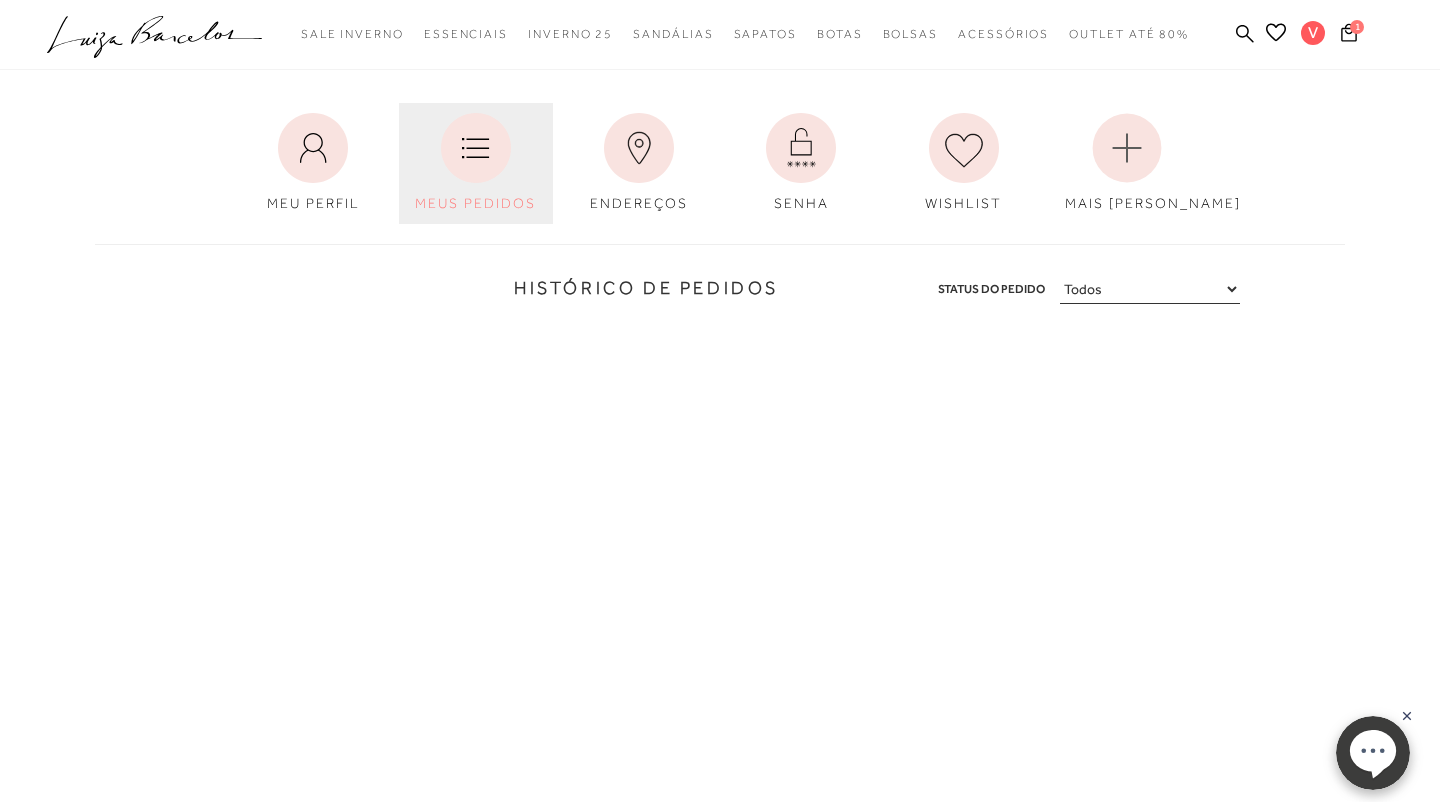 click 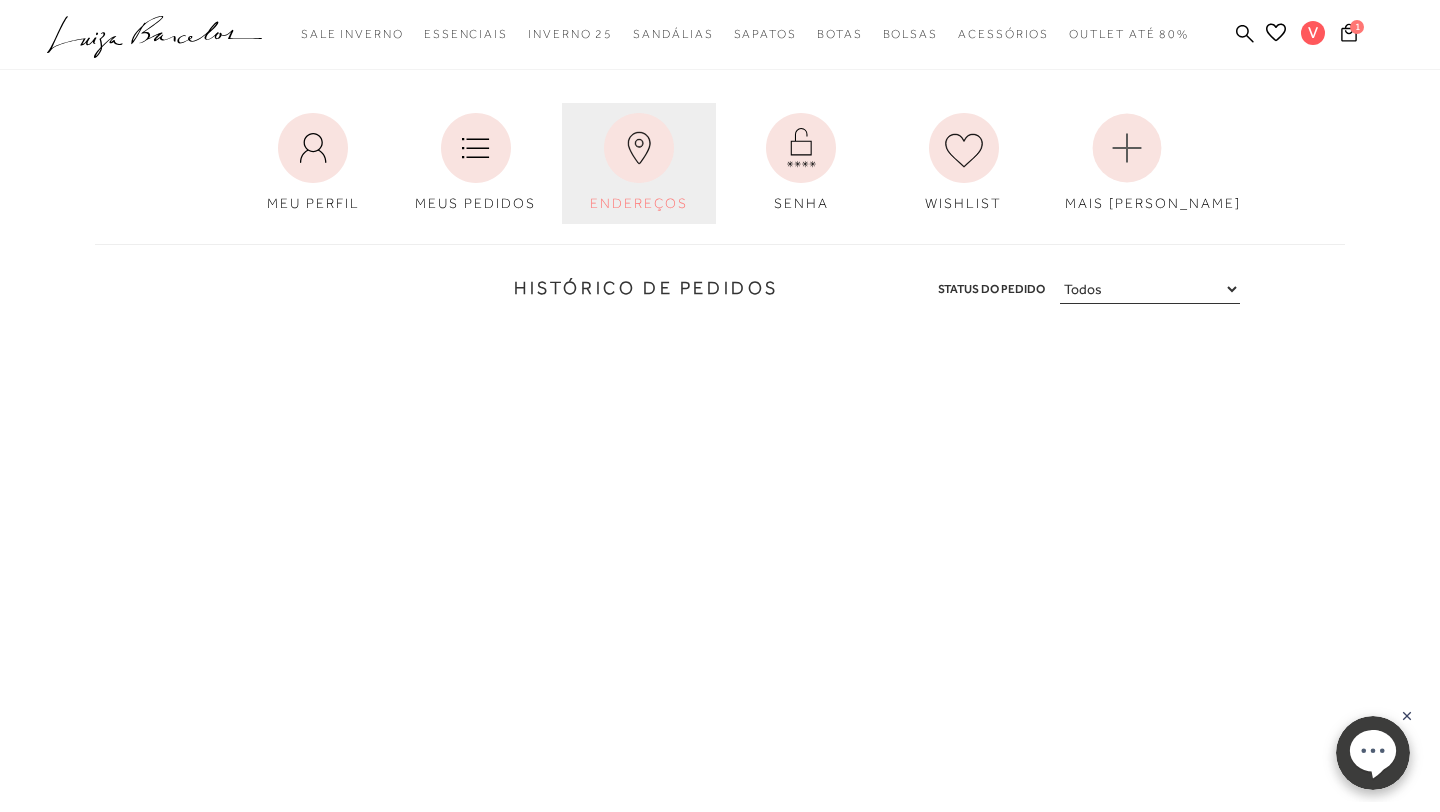 click 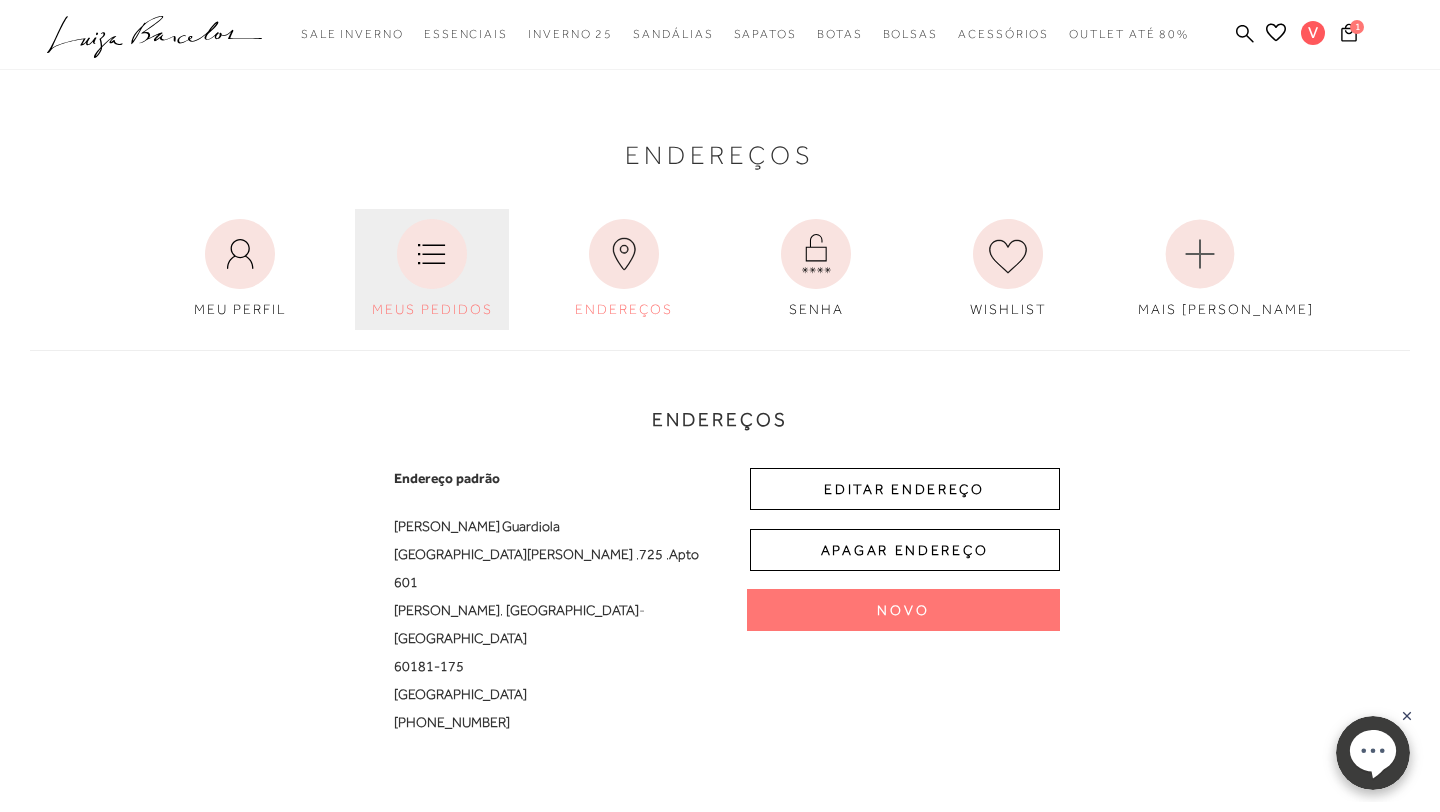 scroll, scrollTop: 5, scrollLeft: 0, axis: vertical 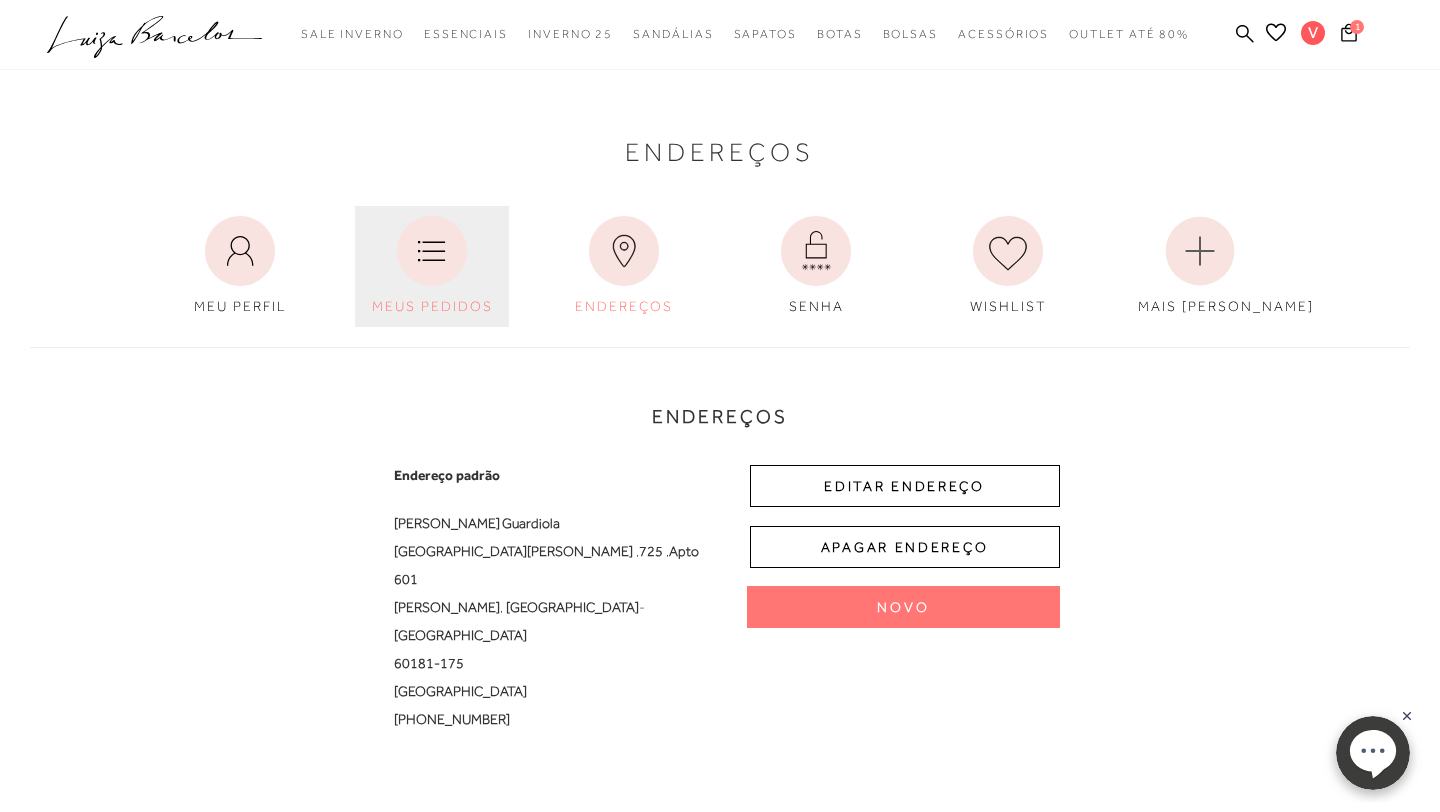 click 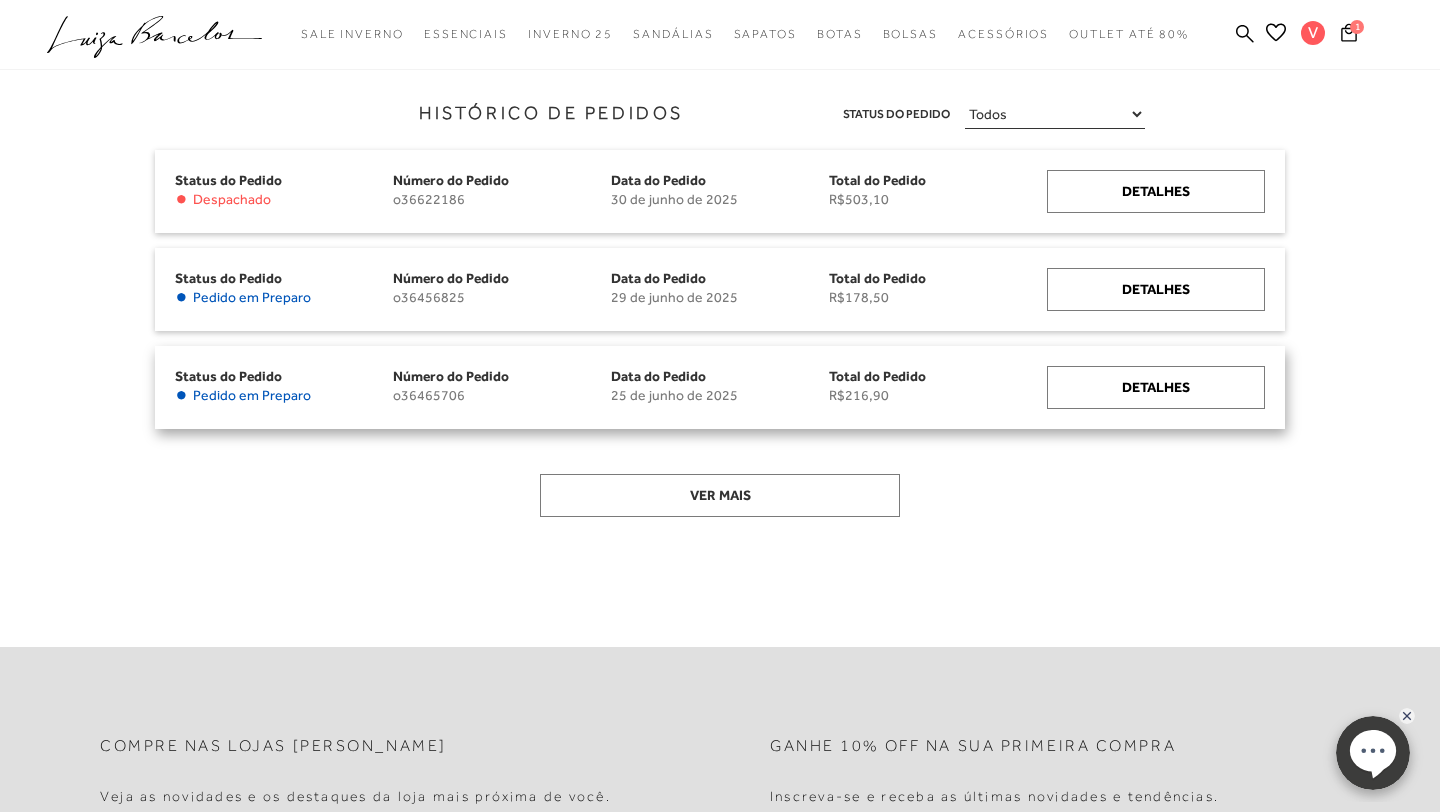 scroll, scrollTop: 223, scrollLeft: 0, axis: vertical 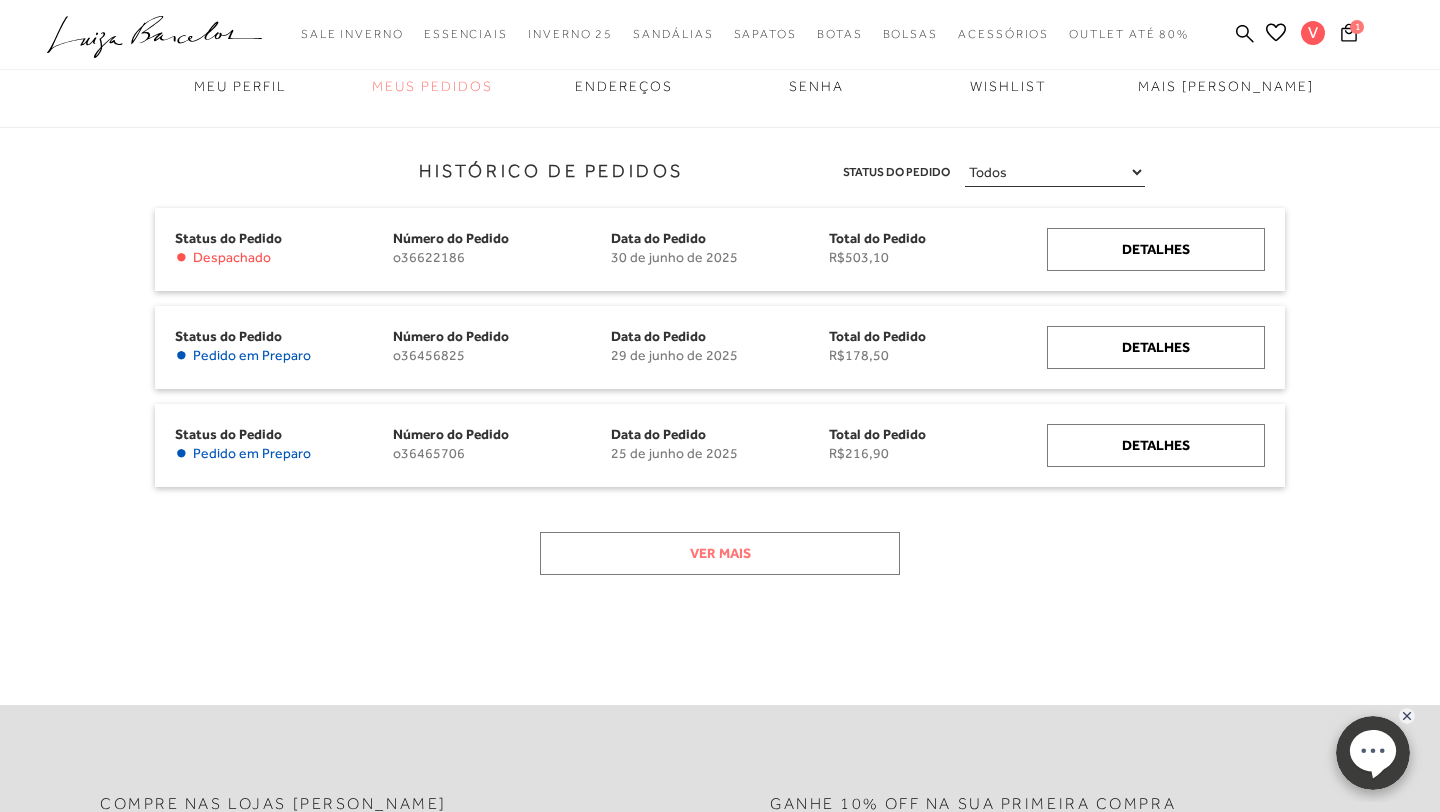 click on "Ver mais" at bounding box center (720, 553) 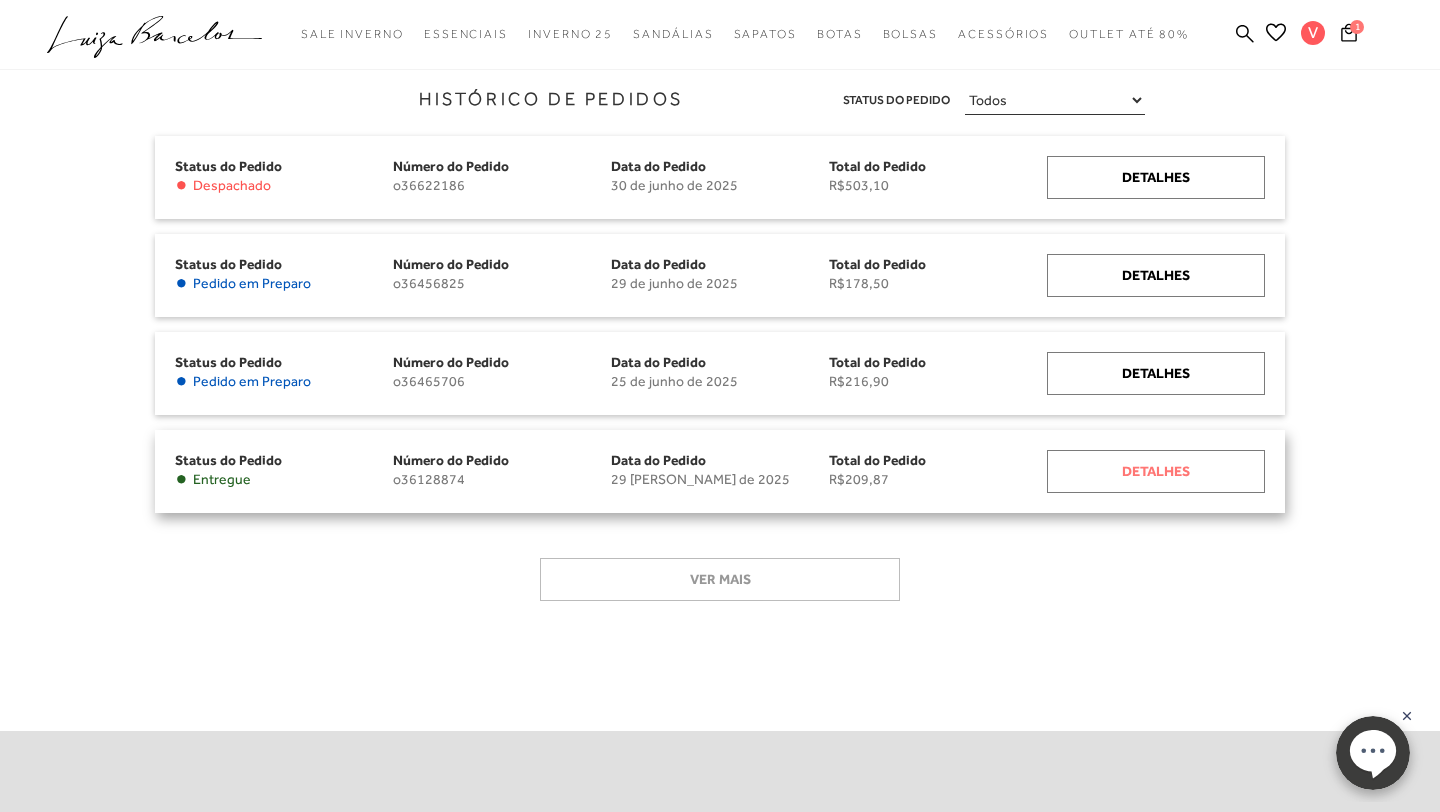 scroll, scrollTop: 298, scrollLeft: 0, axis: vertical 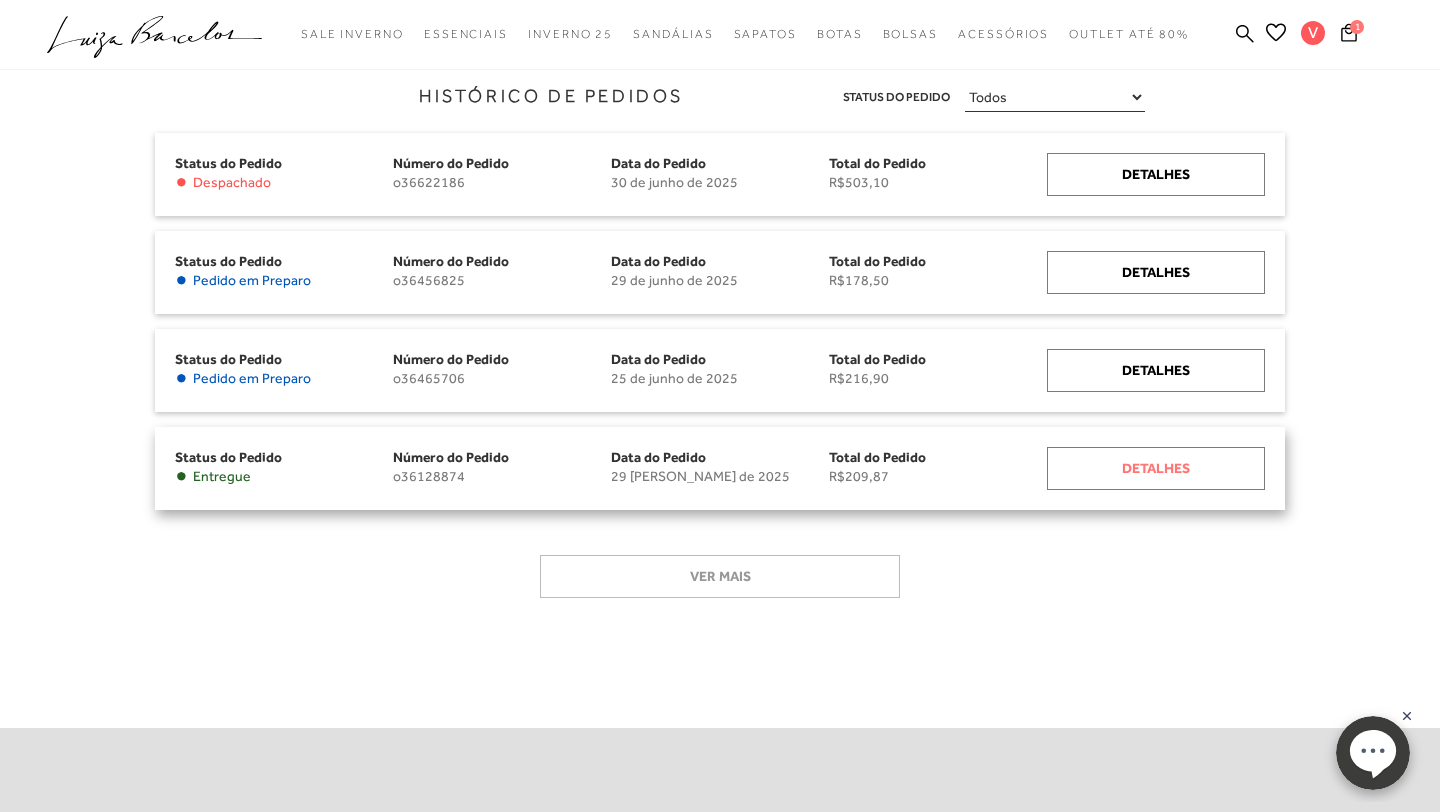 click on "Detalhes" at bounding box center [1156, 468] 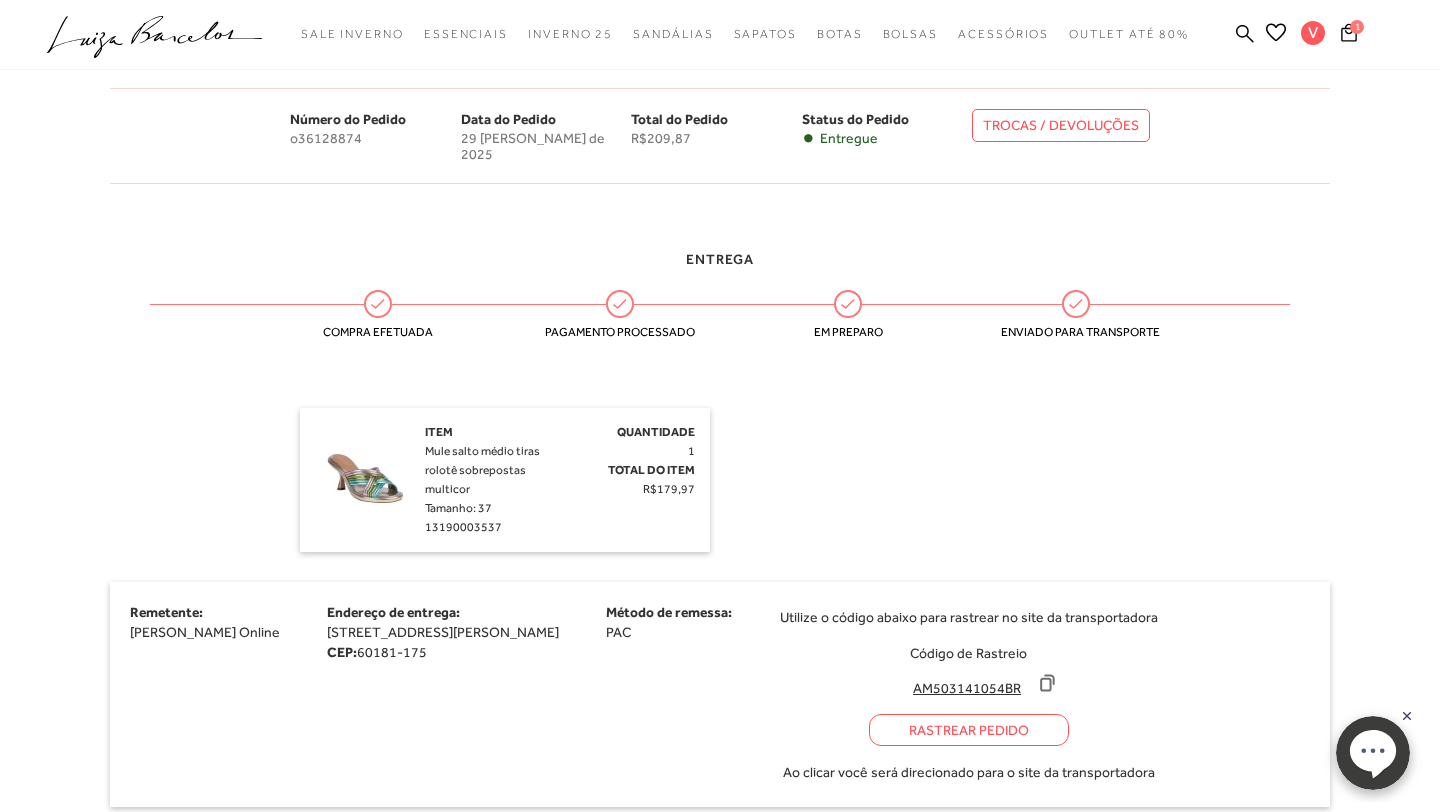 scroll, scrollTop: 342, scrollLeft: 0, axis: vertical 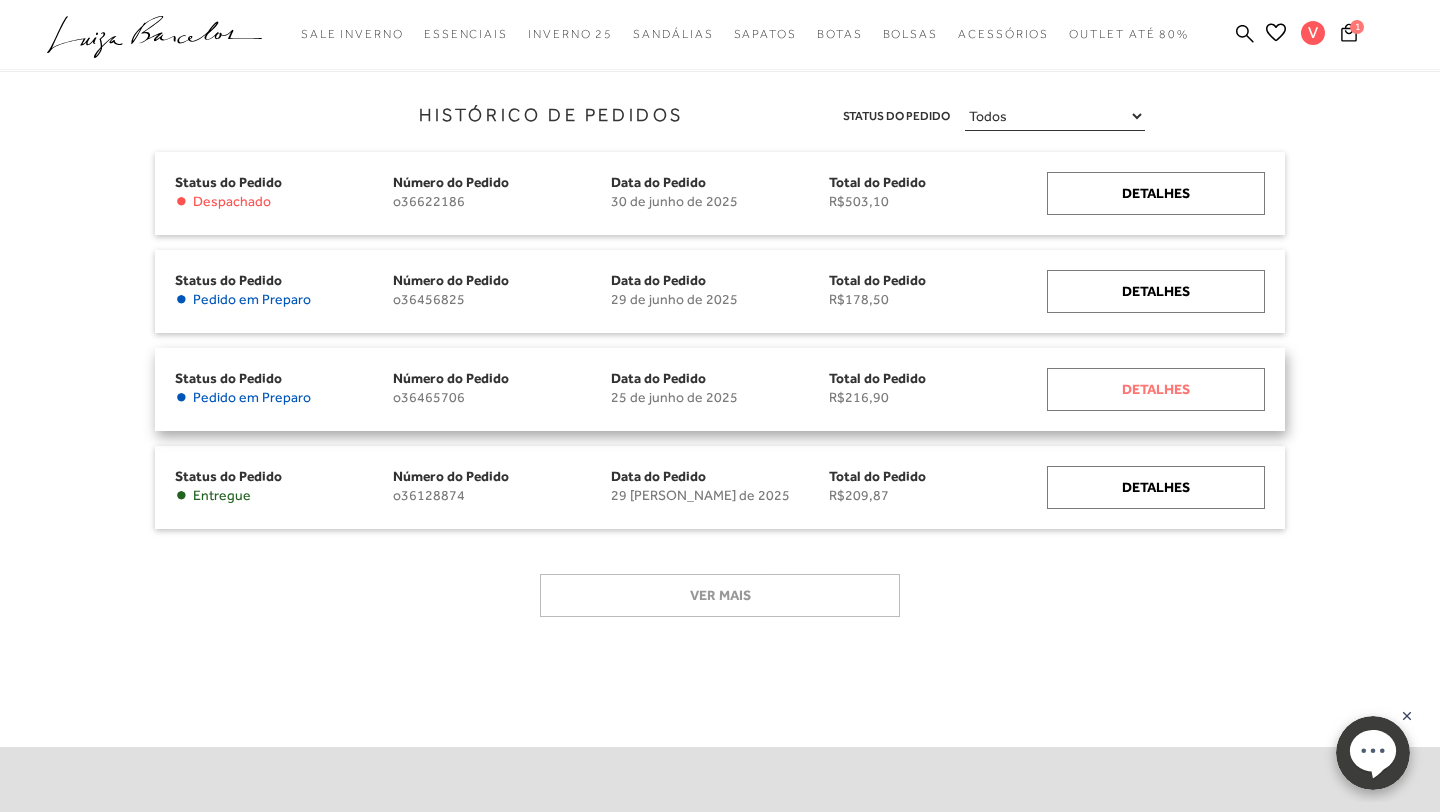 click on "Detalhes" at bounding box center [1156, 389] 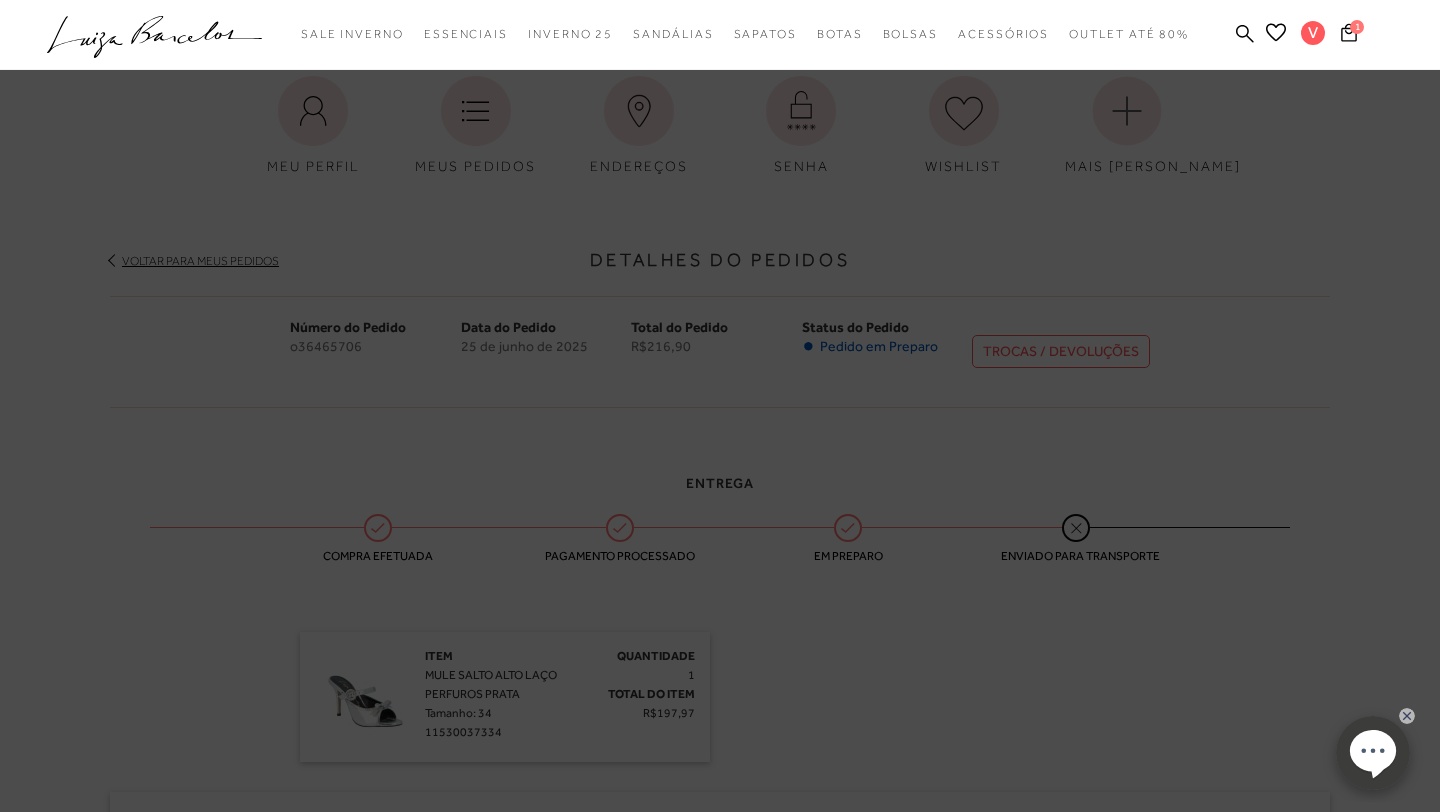 scroll, scrollTop: 127, scrollLeft: 0, axis: vertical 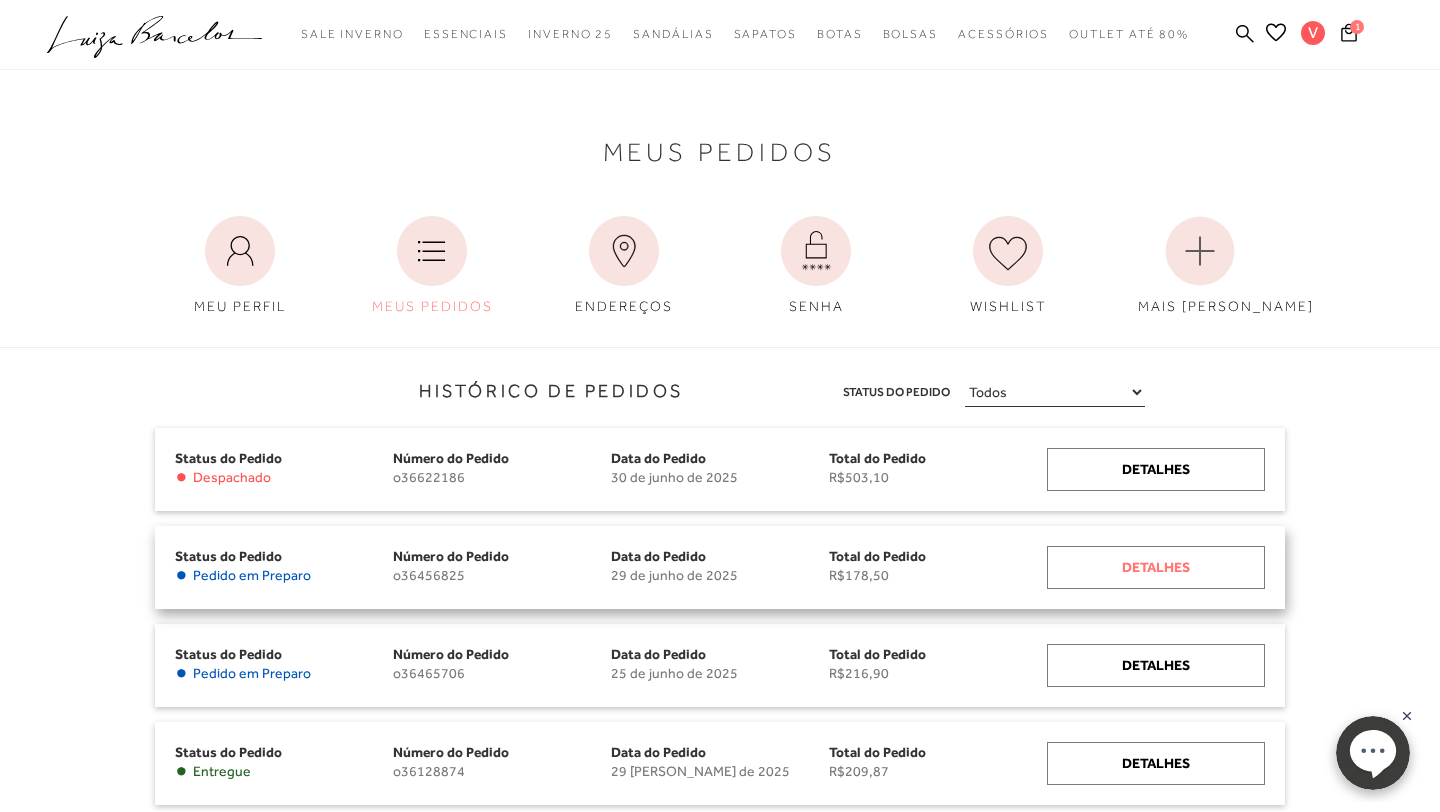 click on "Detalhes" at bounding box center (1156, 567) 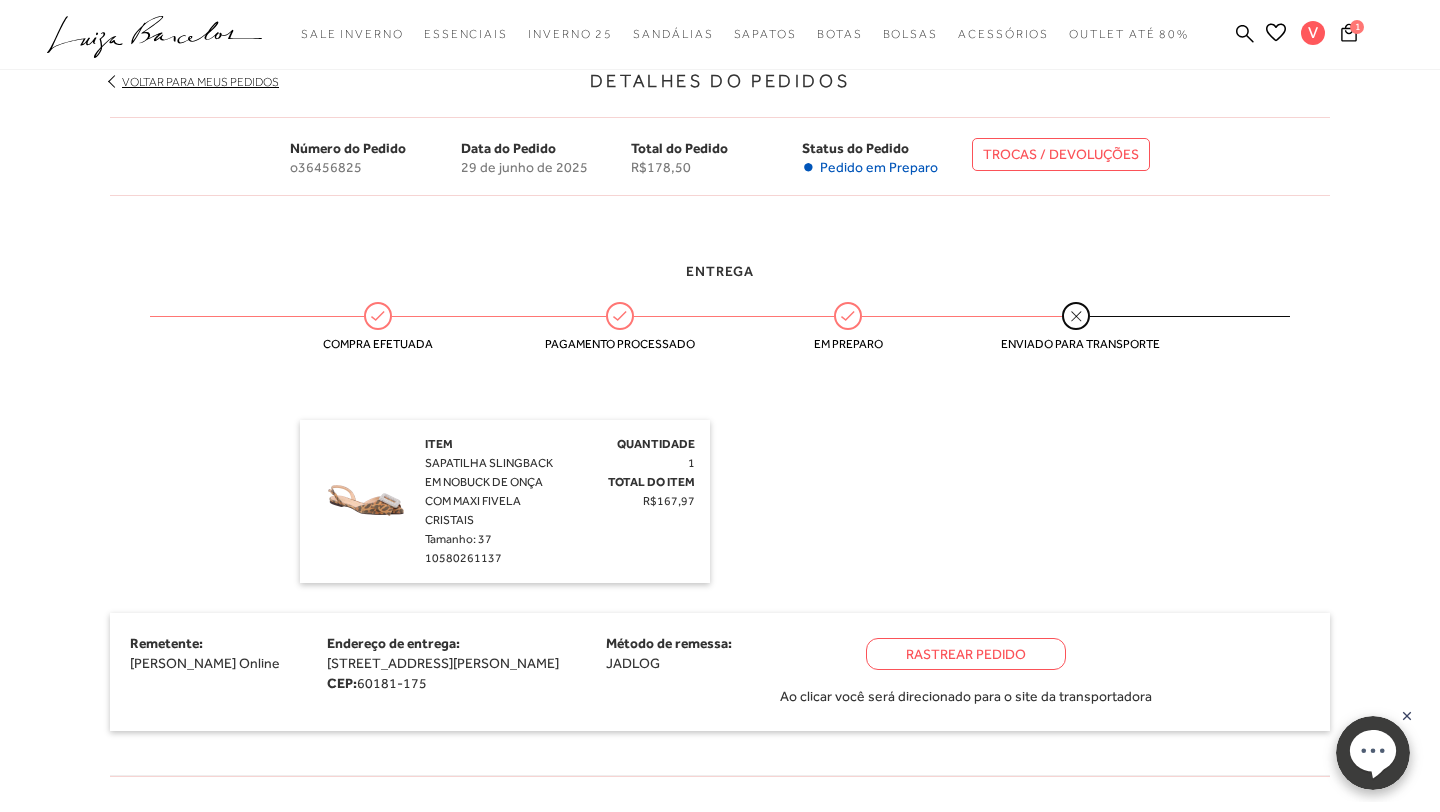 scroll, scrollTop: 308, scrollLeft: 0, axis: vertical 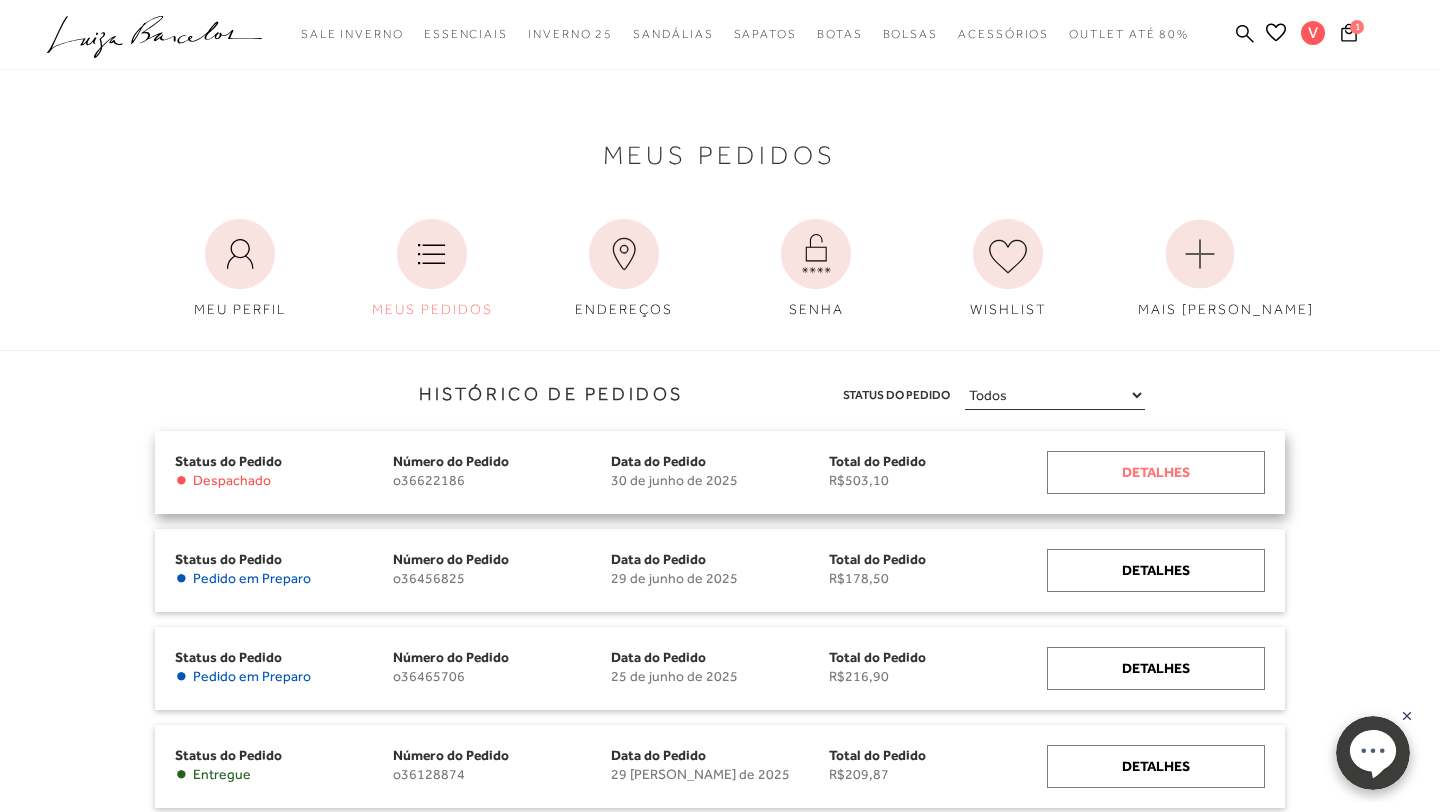 click on "Detalhes" at bounding box center (1156, 472) 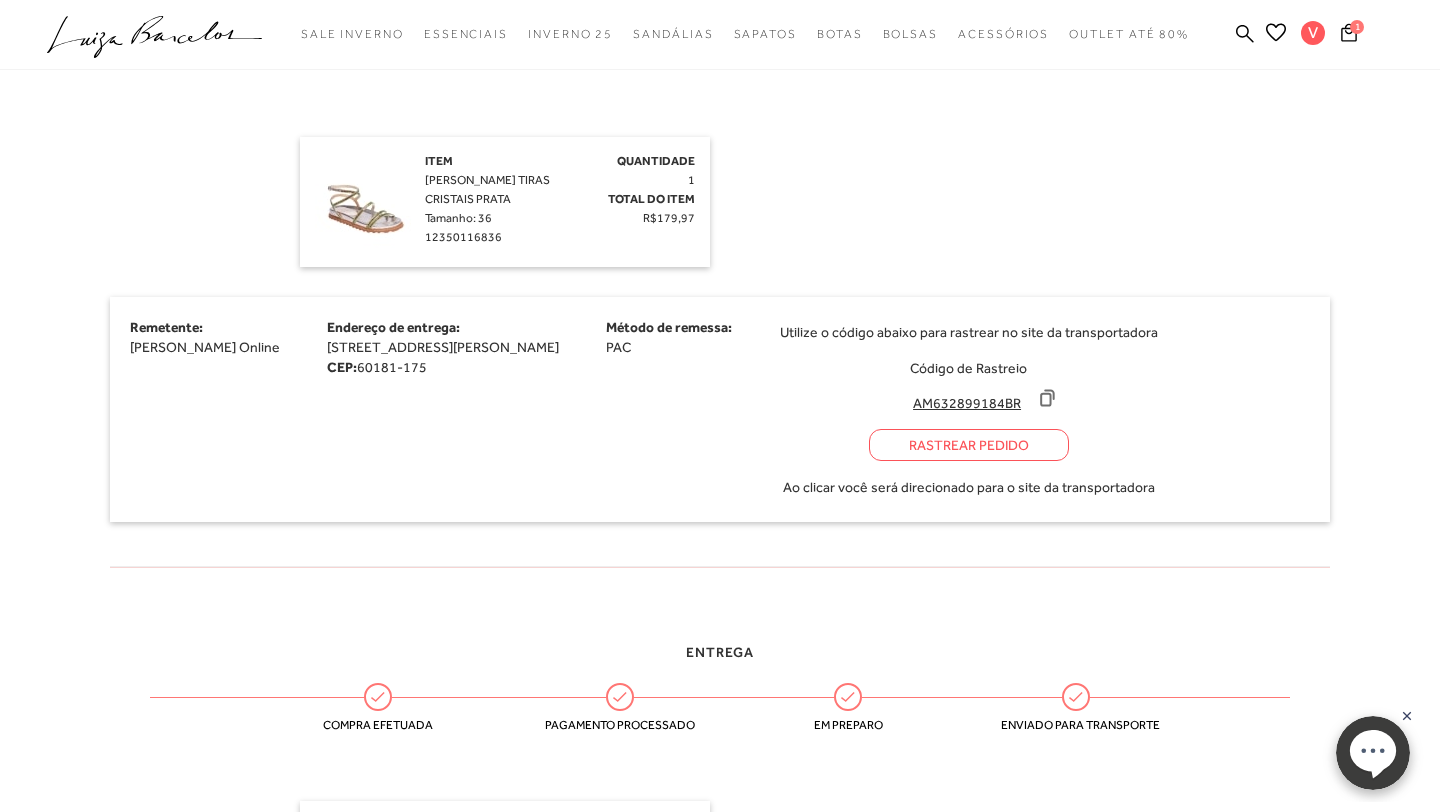 scroll, scrollTop: 597, scrollLeft: 0, axis: vertical 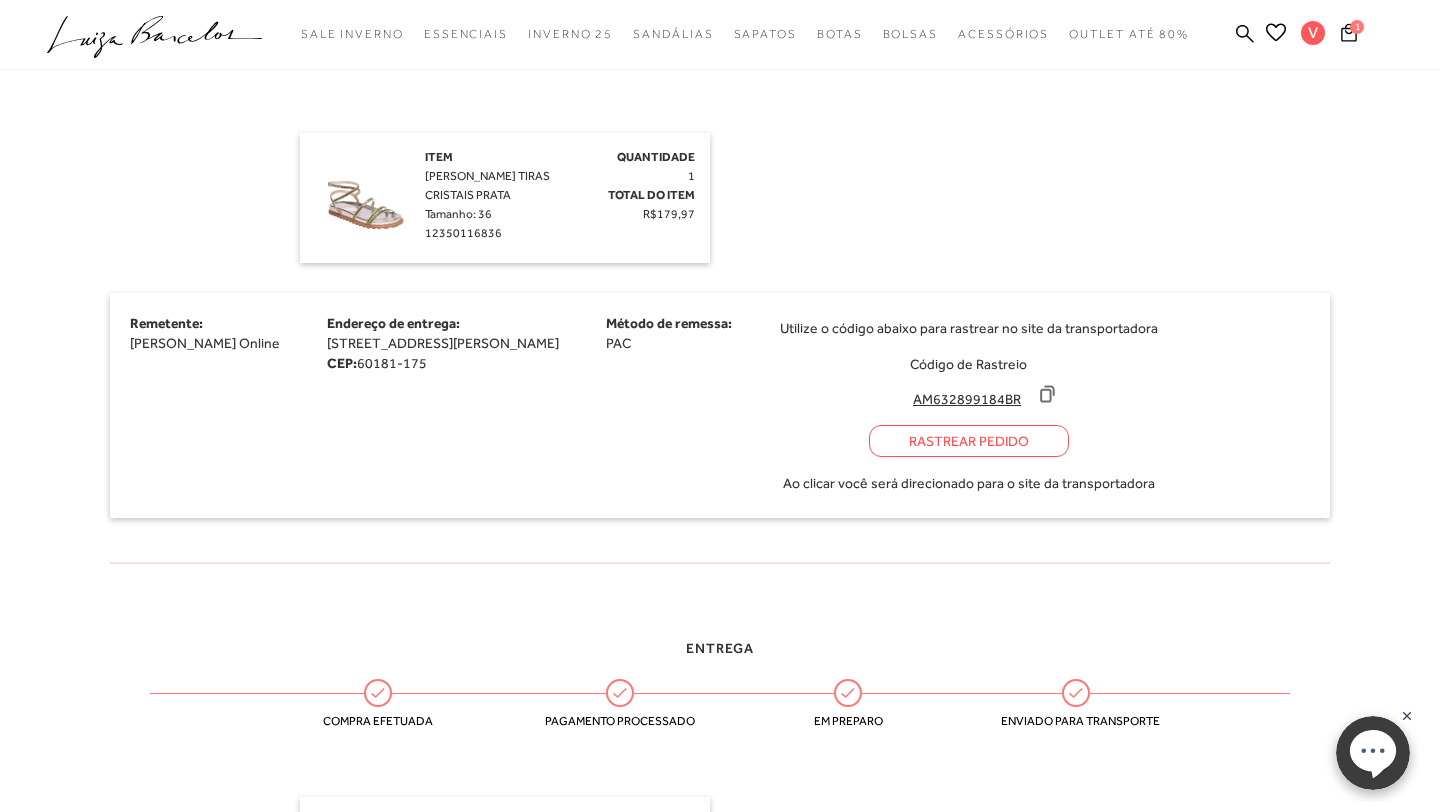 click 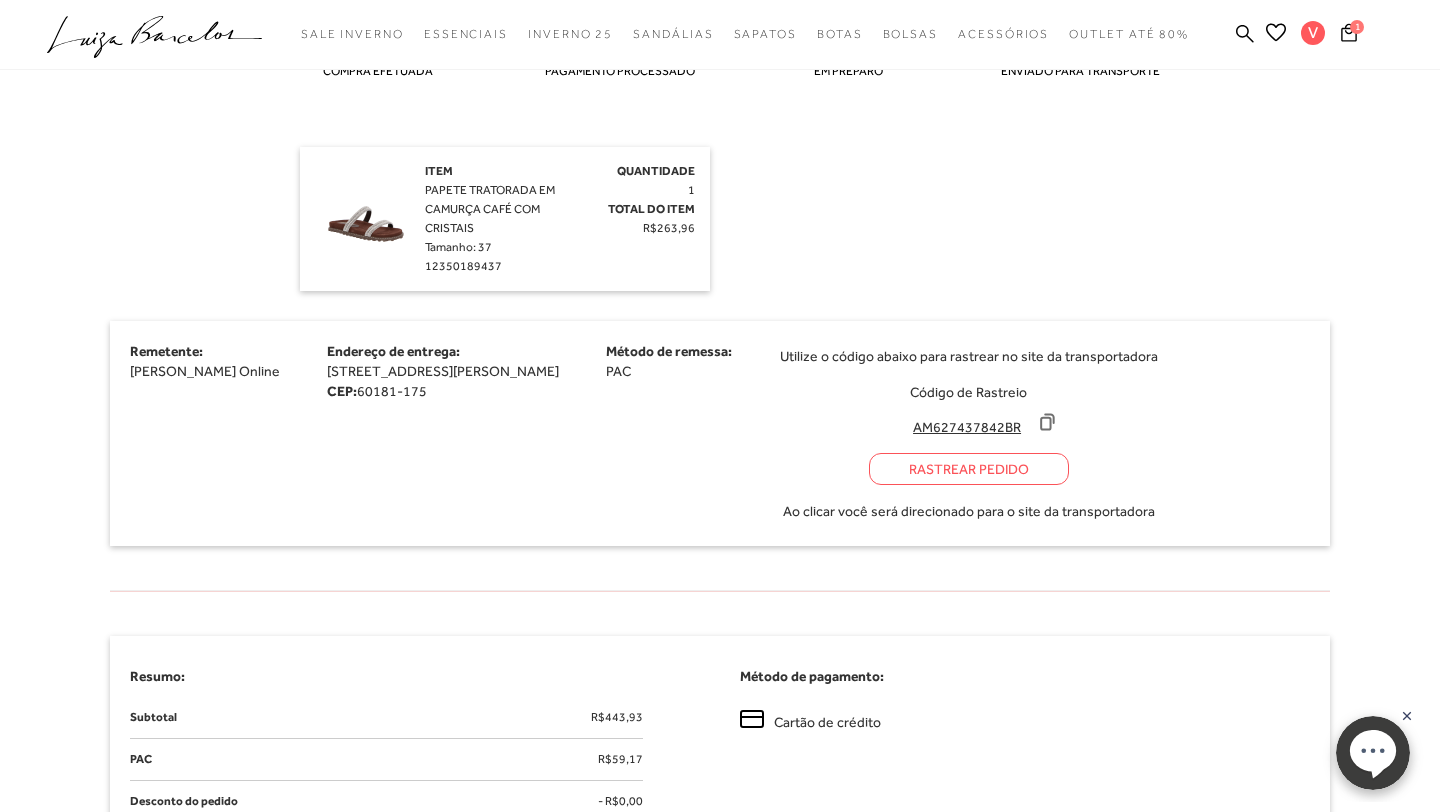 scroll, scrollTop: 1245, scrollLeft: 0, axis: vertical 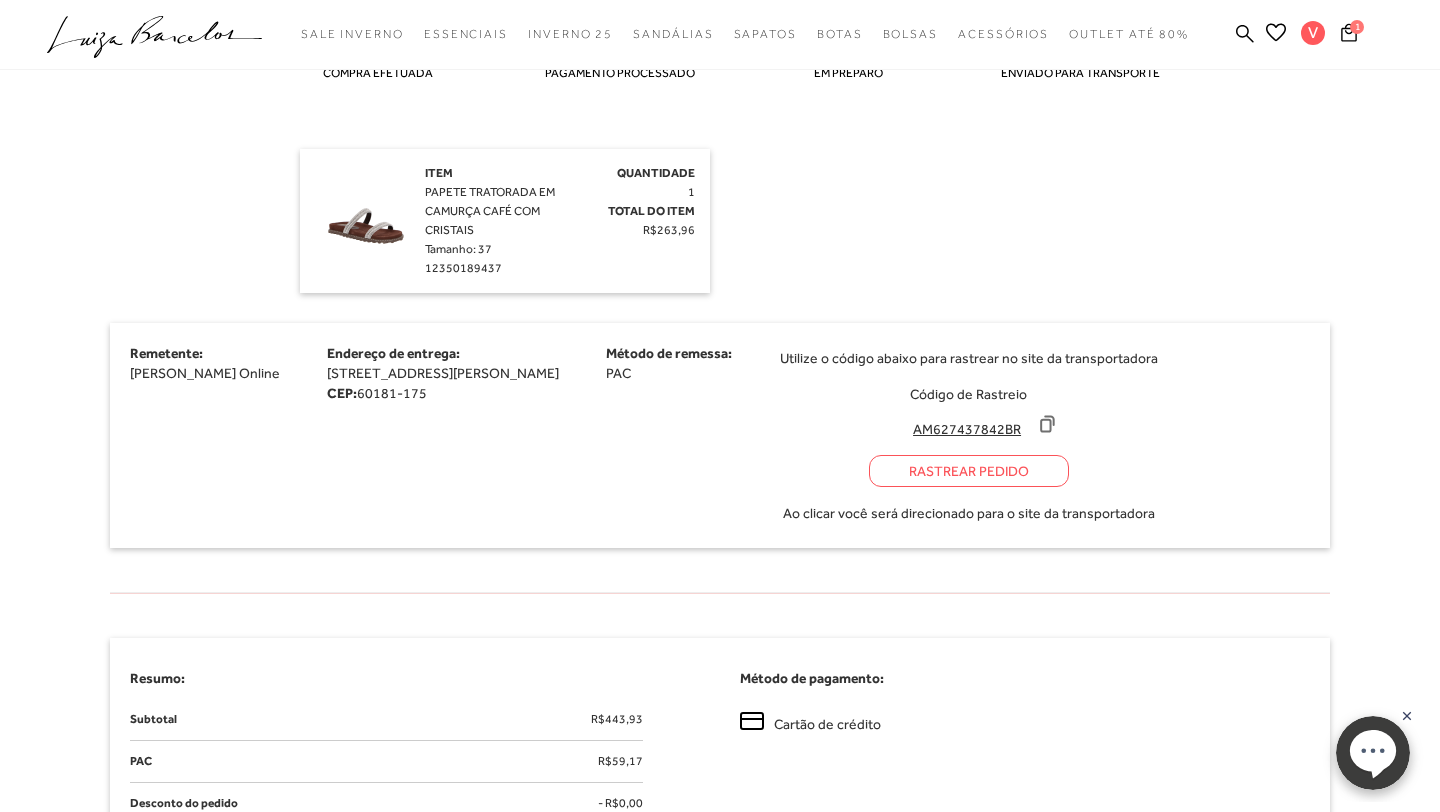 drag, startPoint x: 1140, startPoint y: 427, endPoint x: 1123, endPoint y: 432, distance: 17.720045 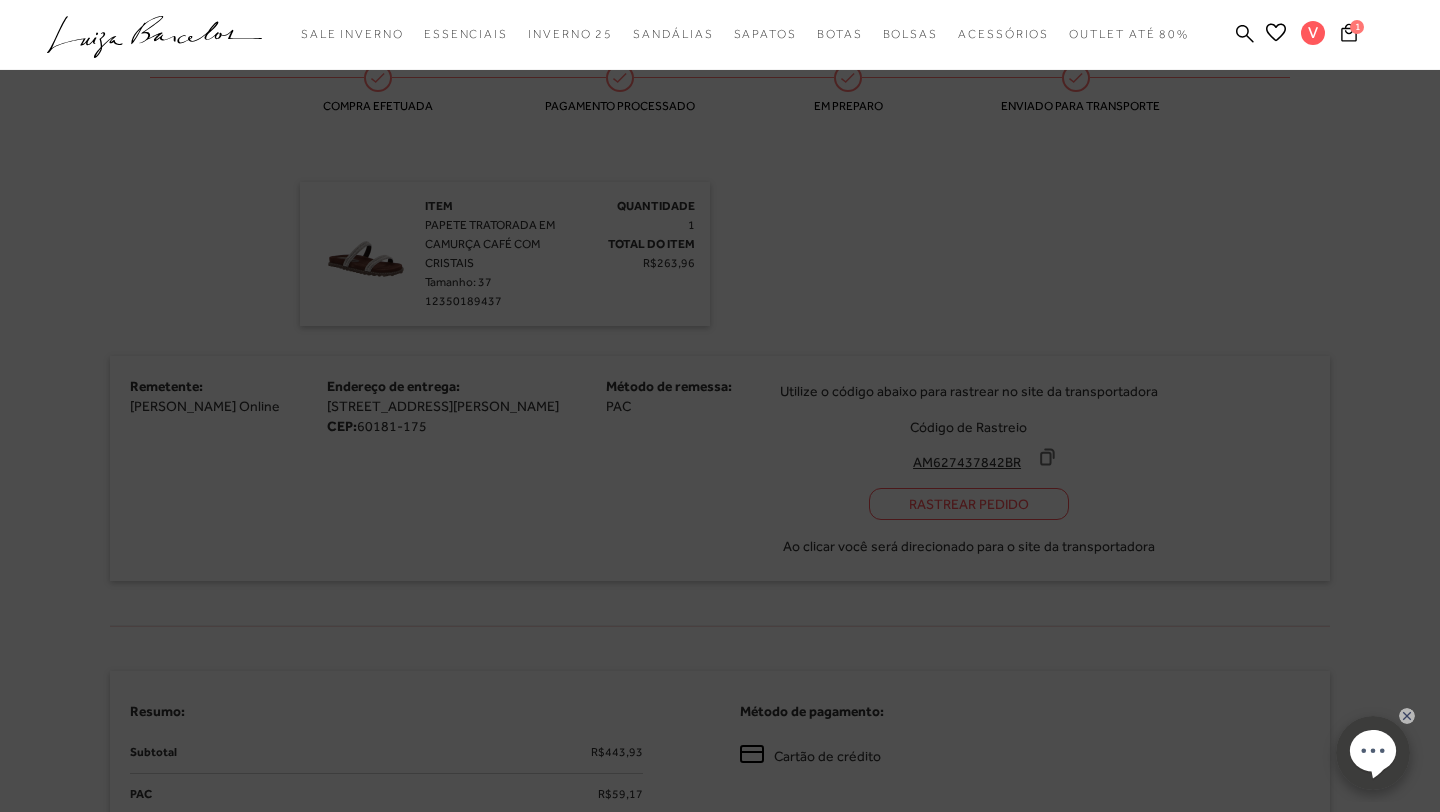 scroll, scrollTop: 1277, scrollLeft: 0, axis: vertical 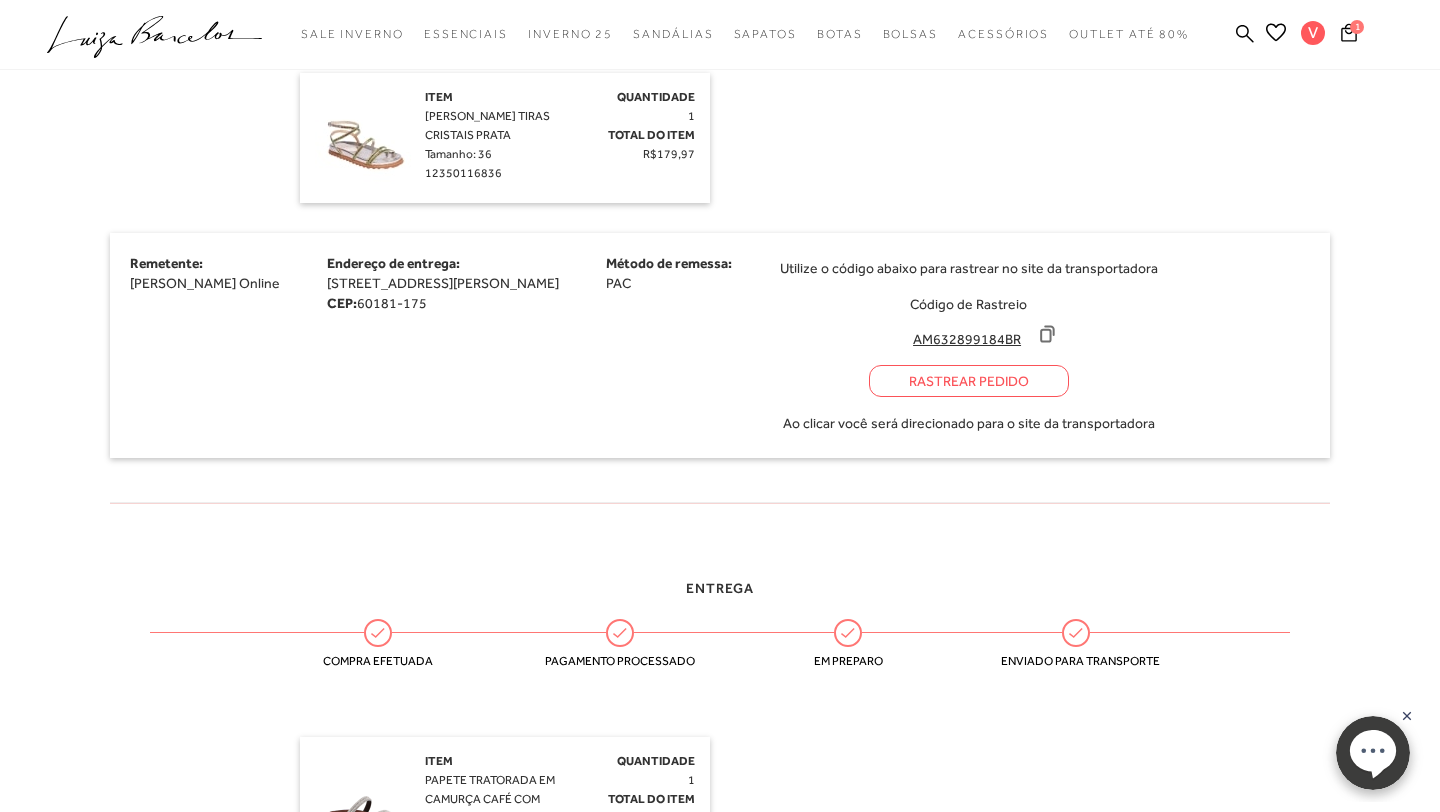 click 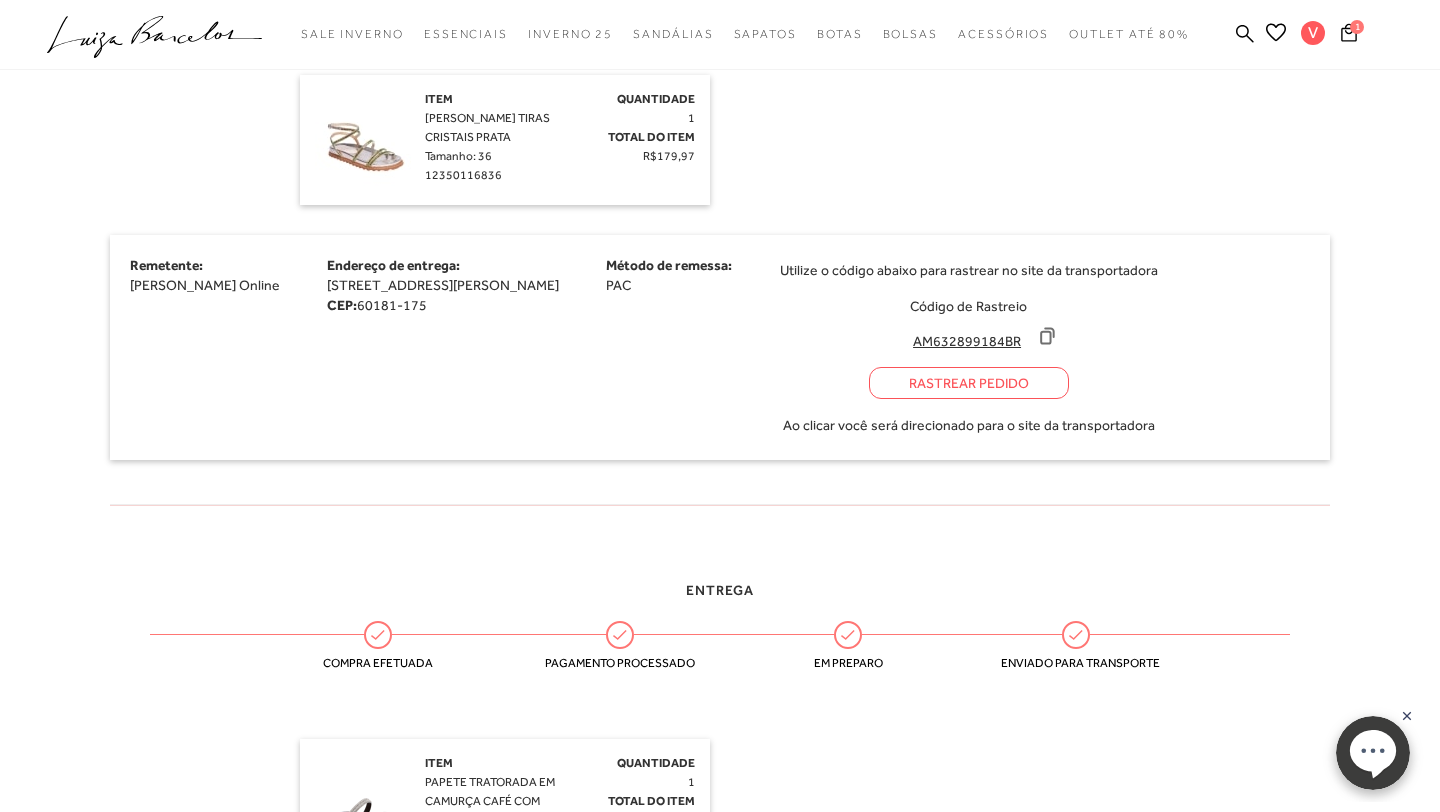 scroll, scrollTop: 0, scrollLeft: 0, axis: both 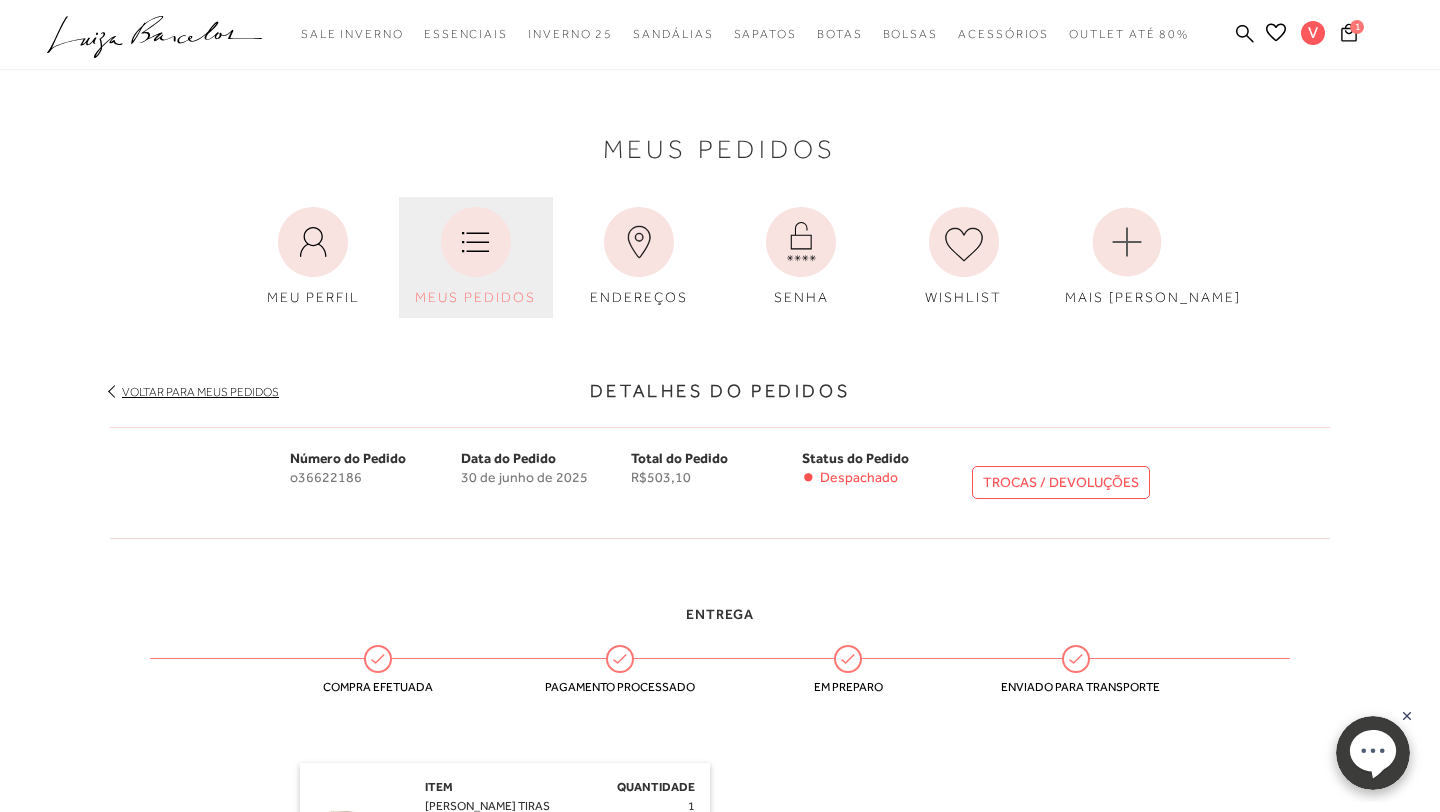click 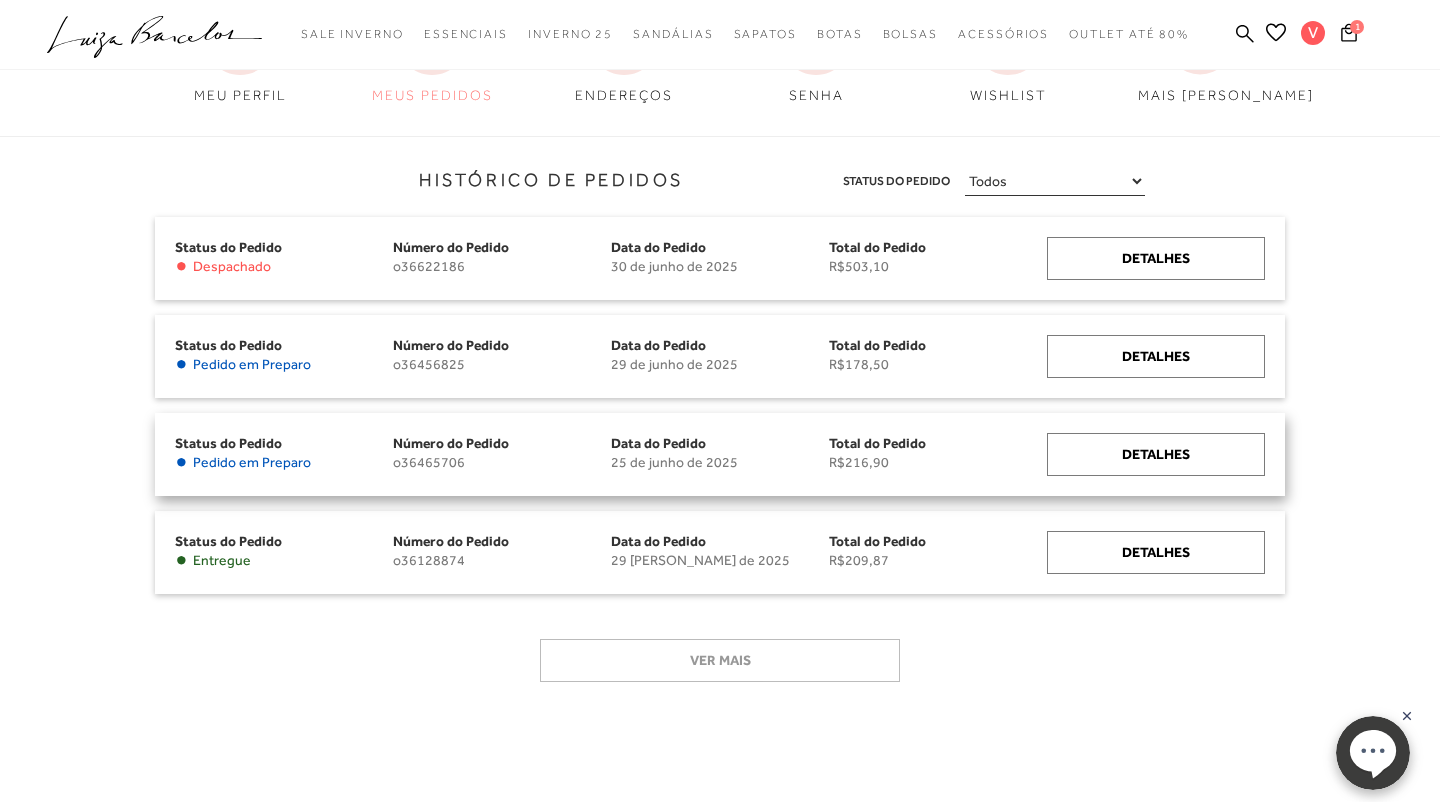 scroll, scrollTop: 215, scrollLeft: 0, axis: vertical 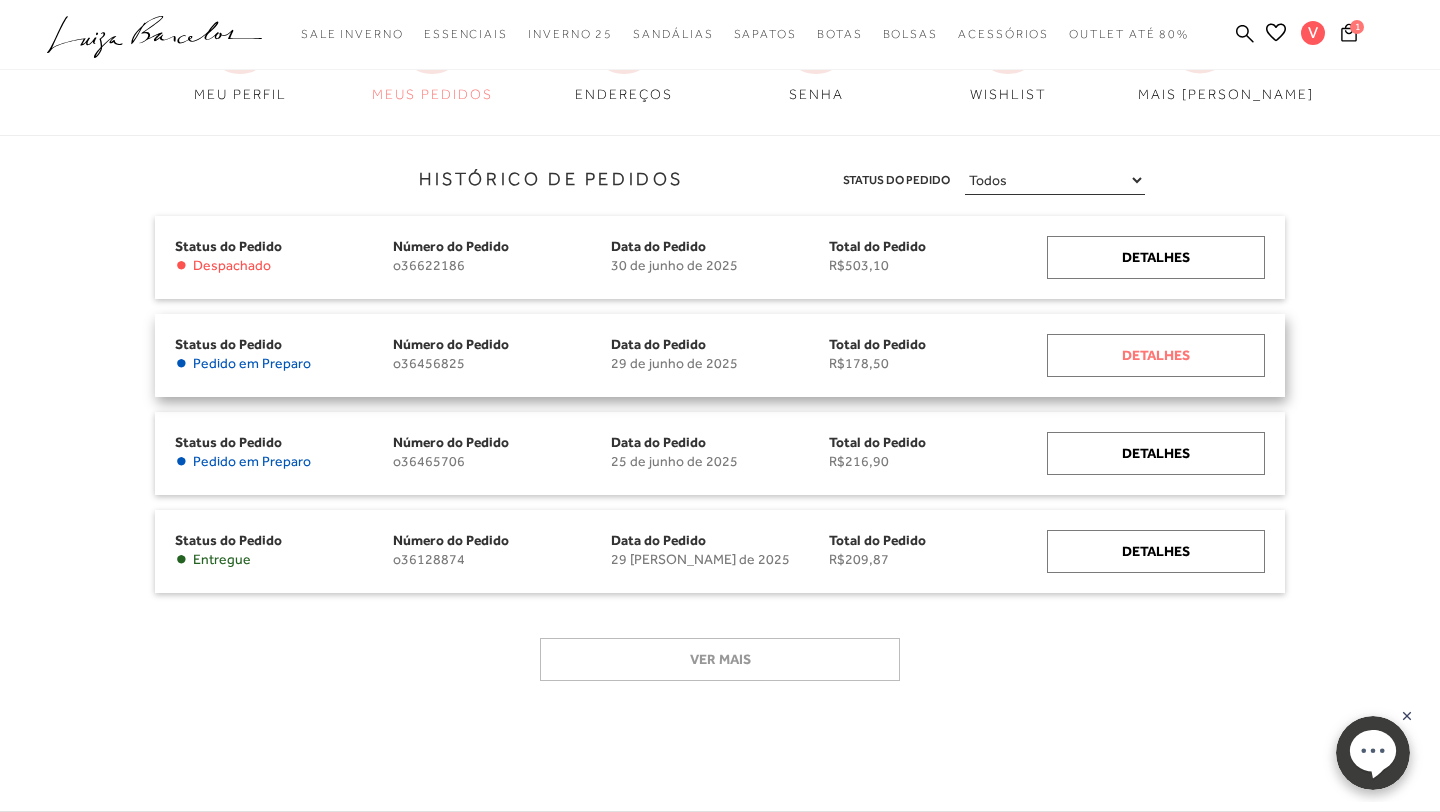click on "Detalhes" at bounding box center (1156, 355) 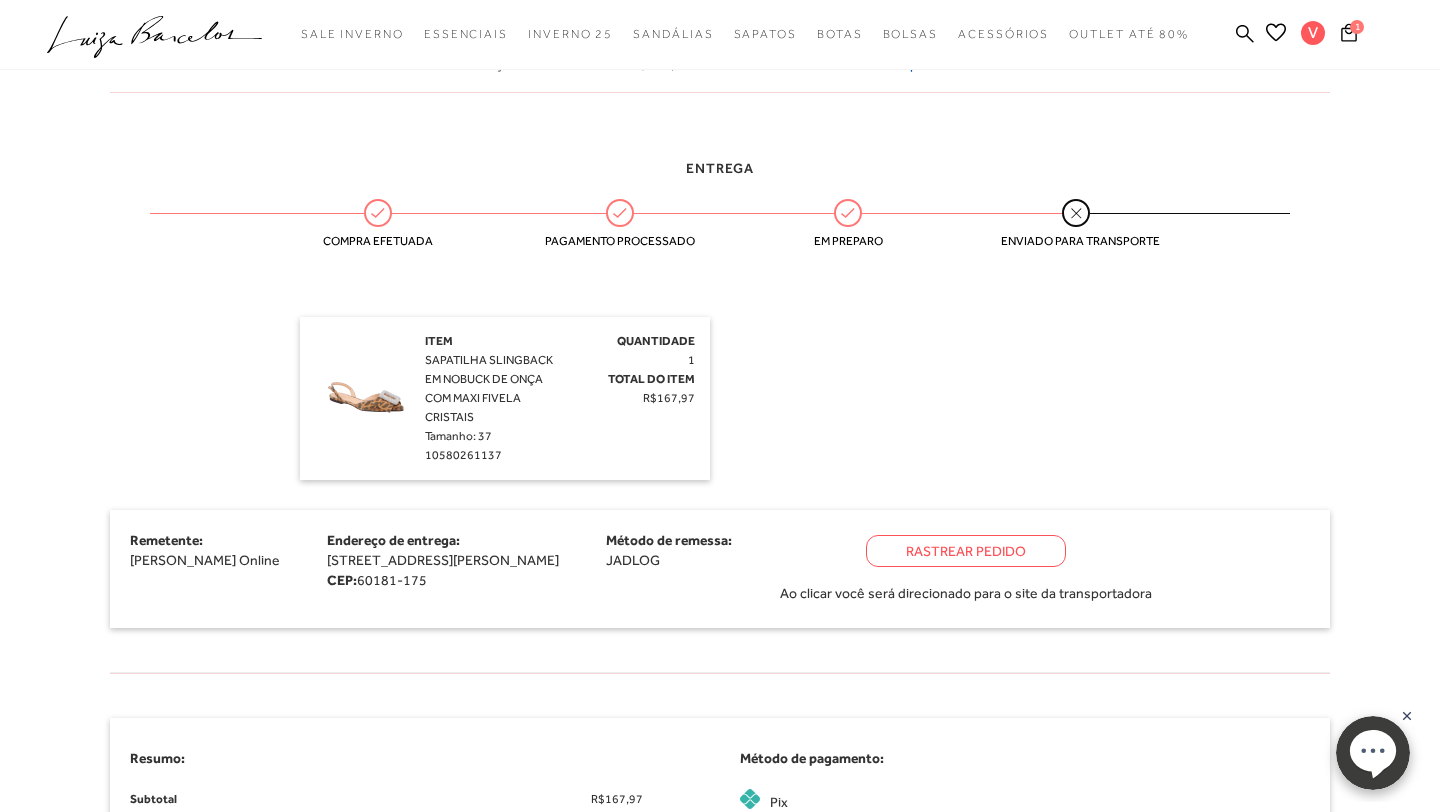 scroll, scrollTop: 479, scrollLeft: 0, axis: vertical 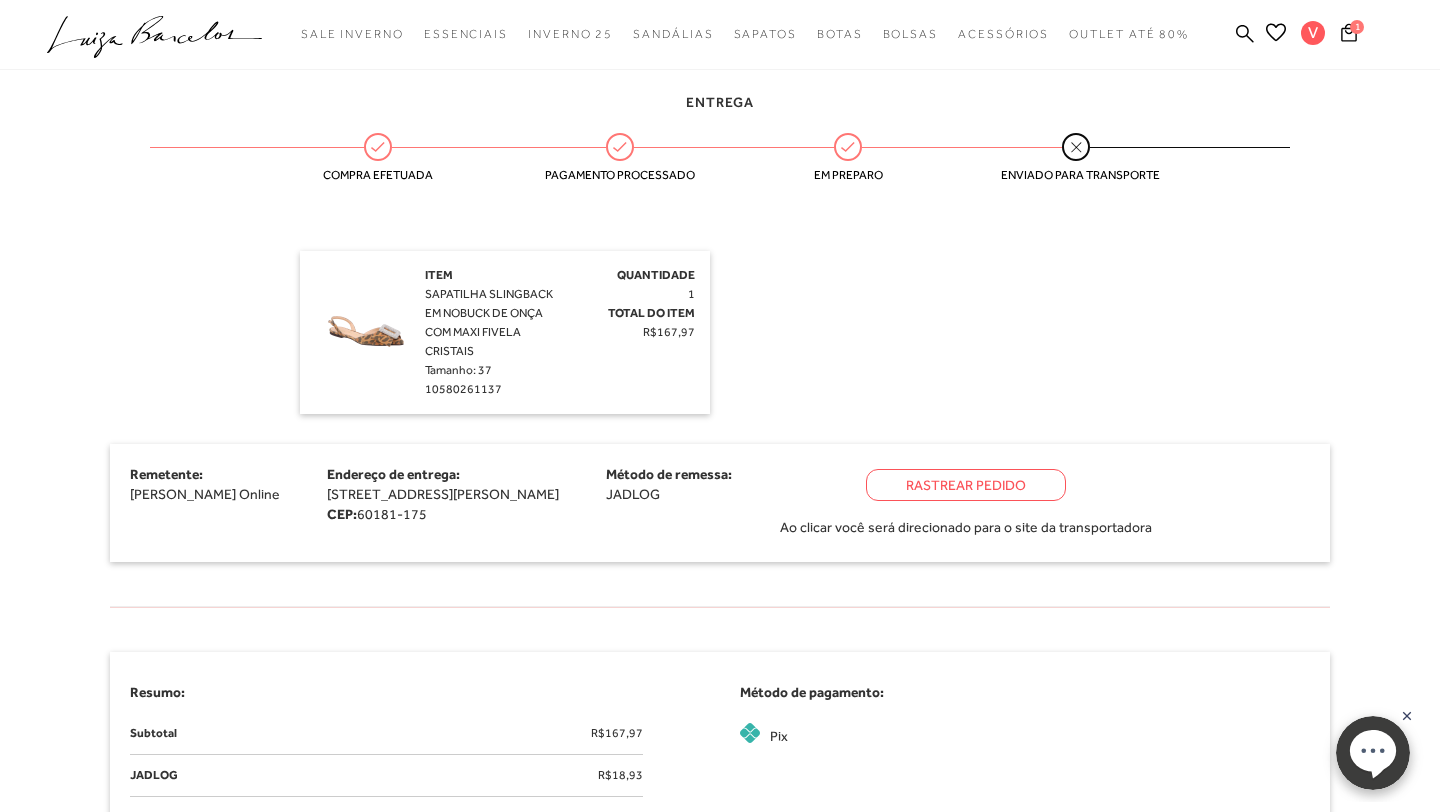 click at bounding box center [365, 316] 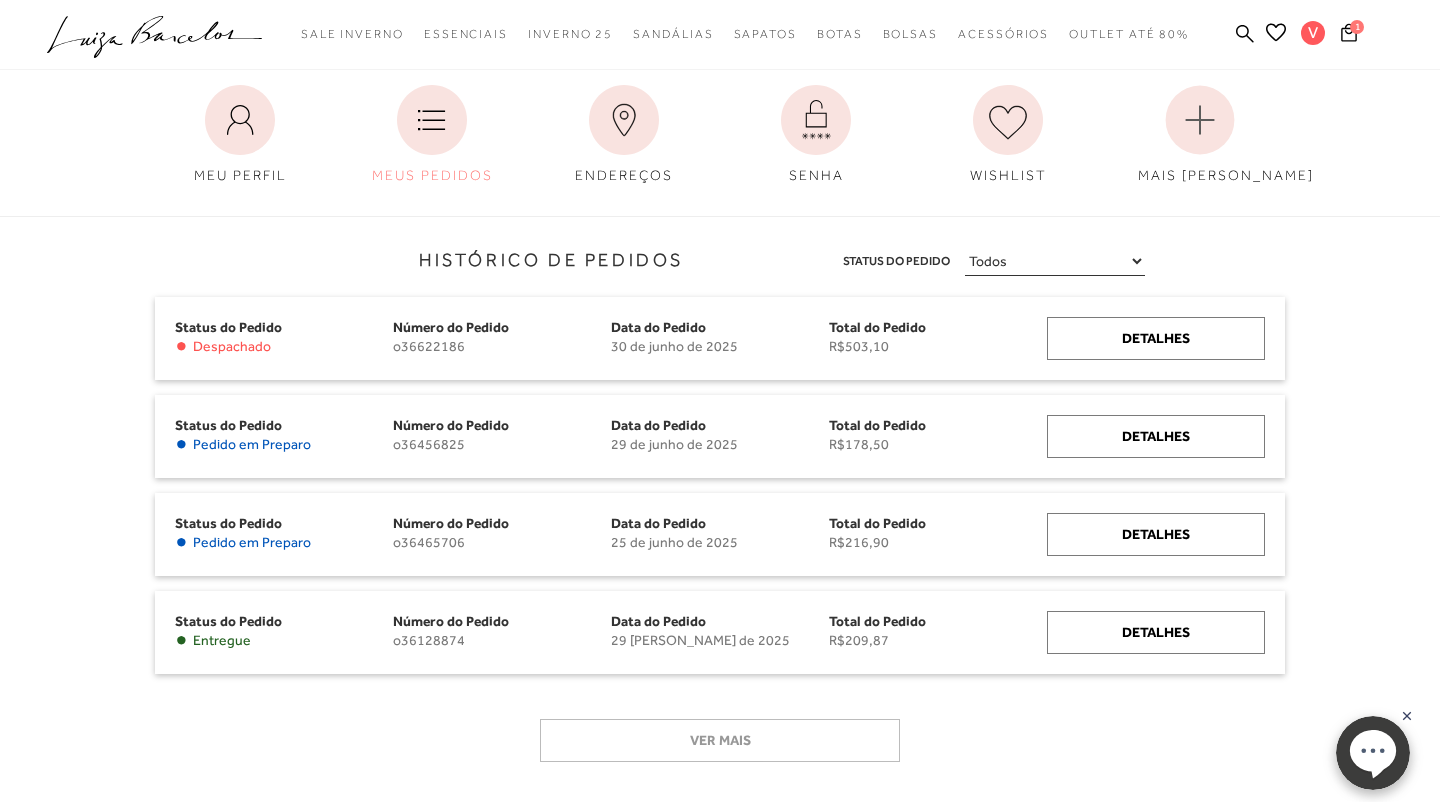 scroll, scrollTop: 136, scrollLeft: 0, axis: vertical 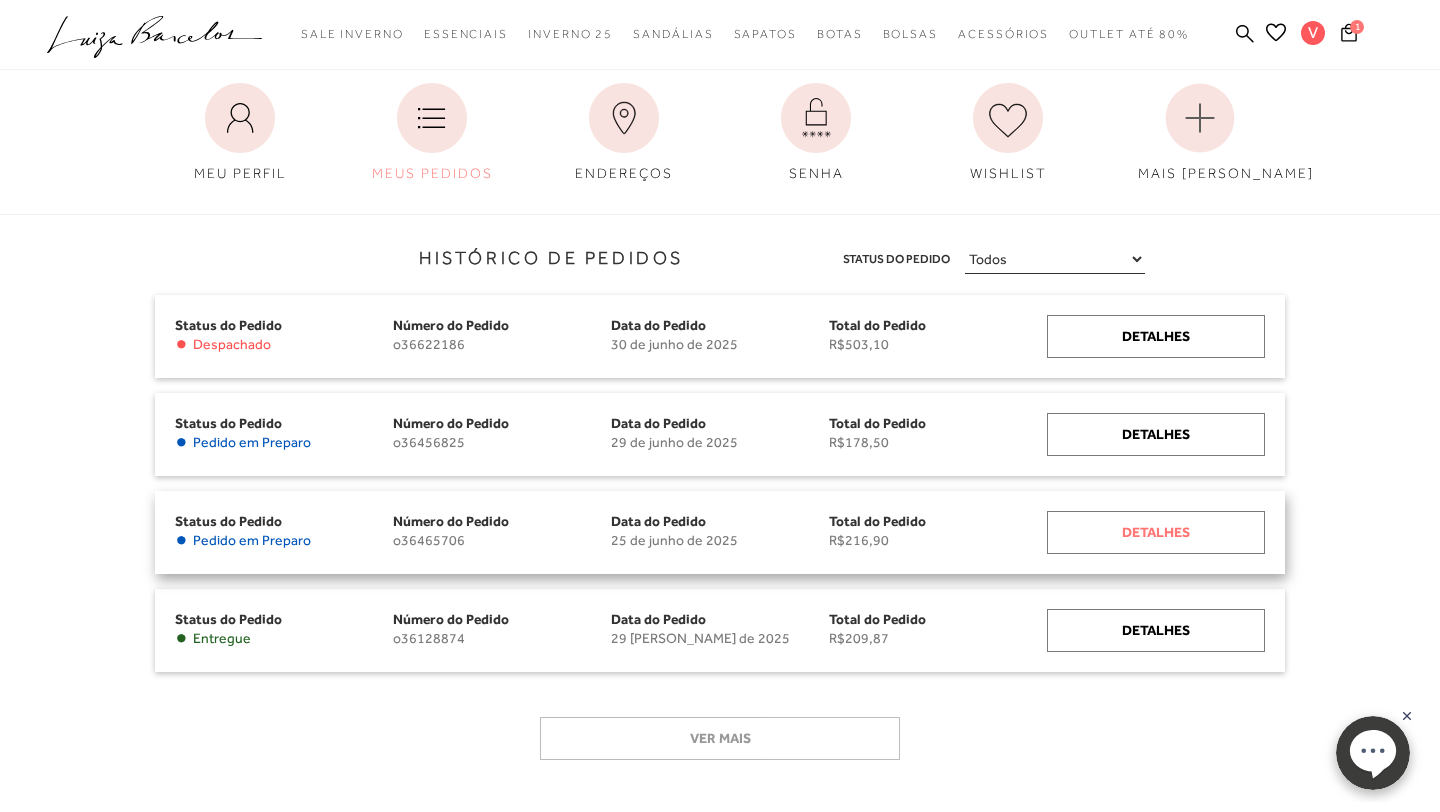 click on "Detalhes" at bounding box center [1156, 532] 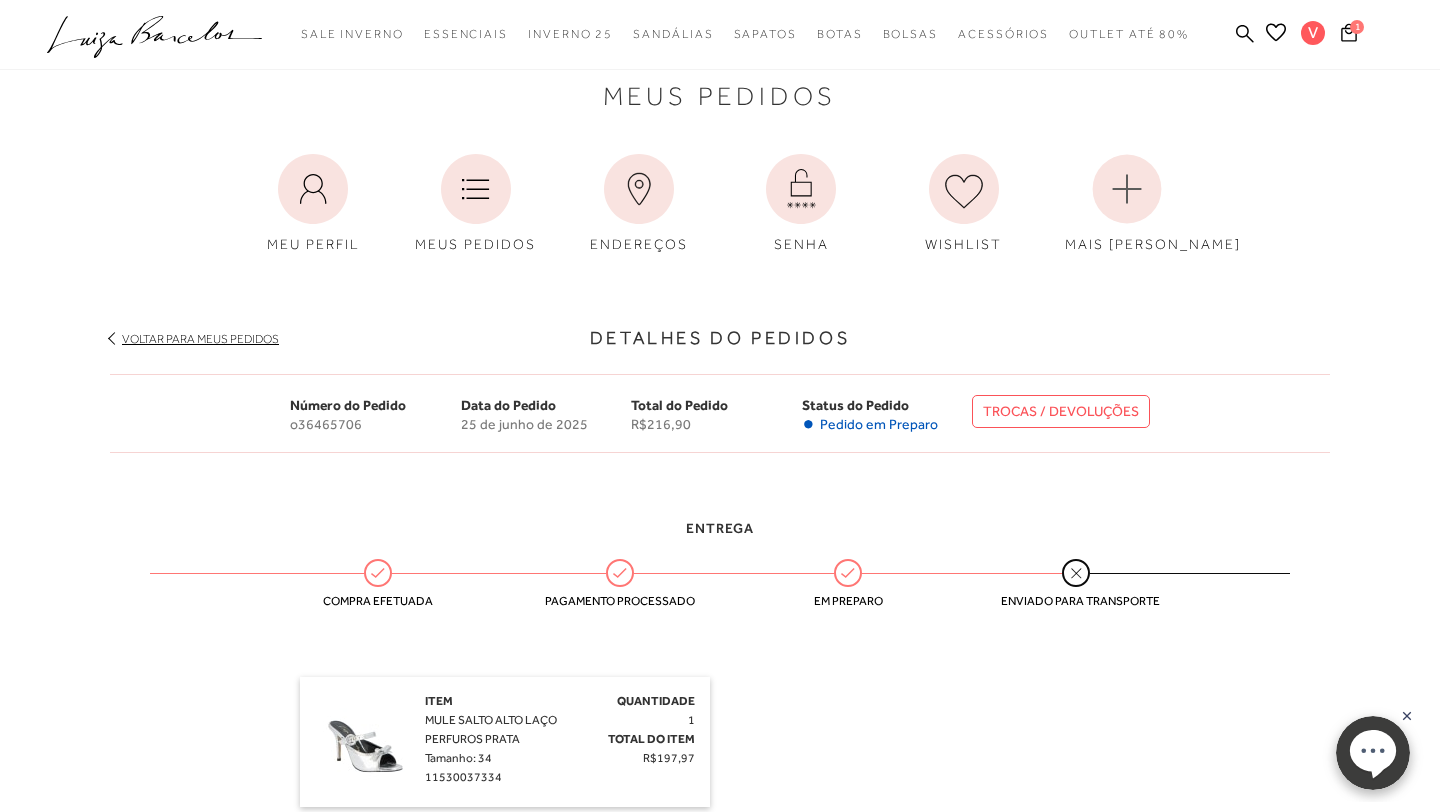 scroll, scrollTop: 0, scrollLeft: 0, axis: both 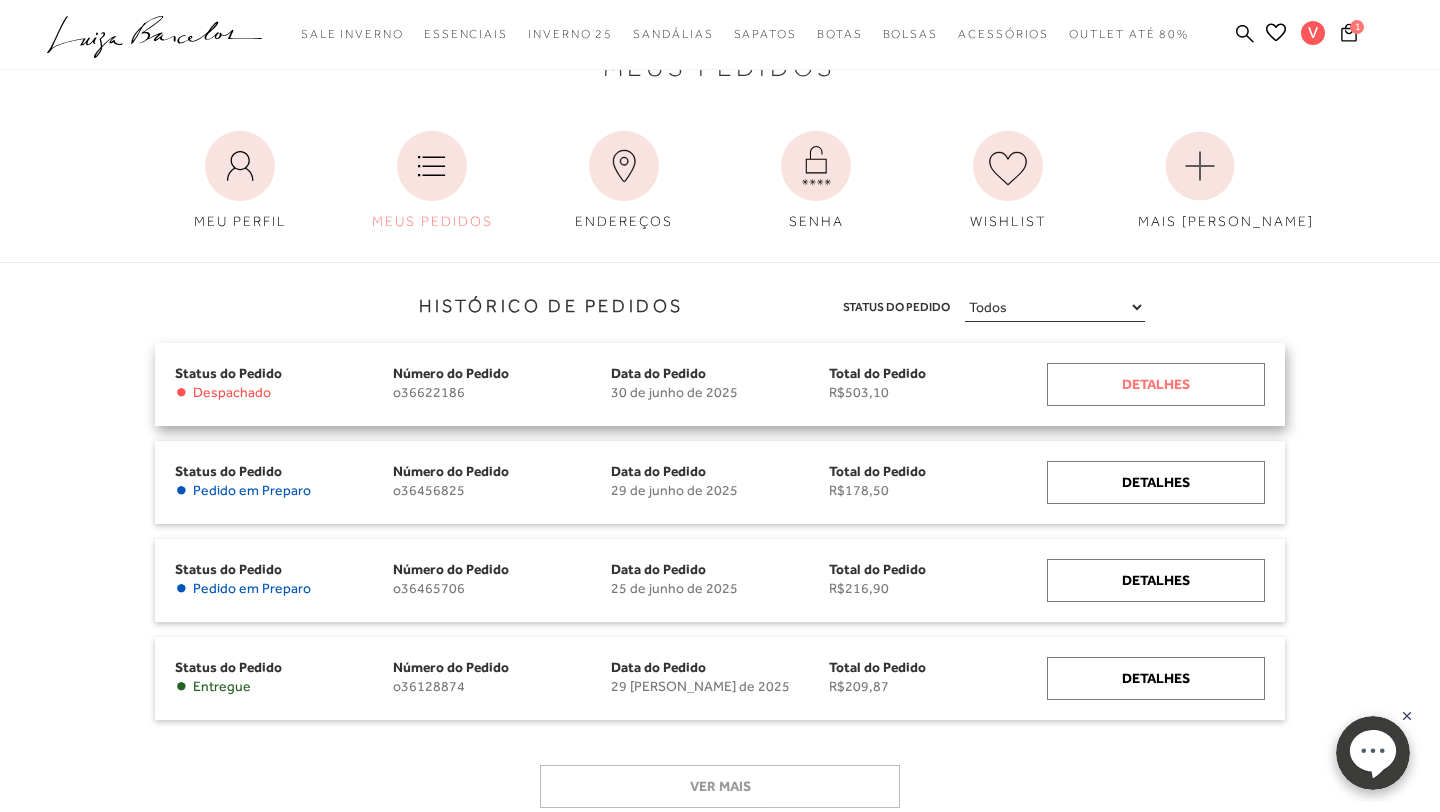 click on "Detalhes" at bounding box center [1156, 384] 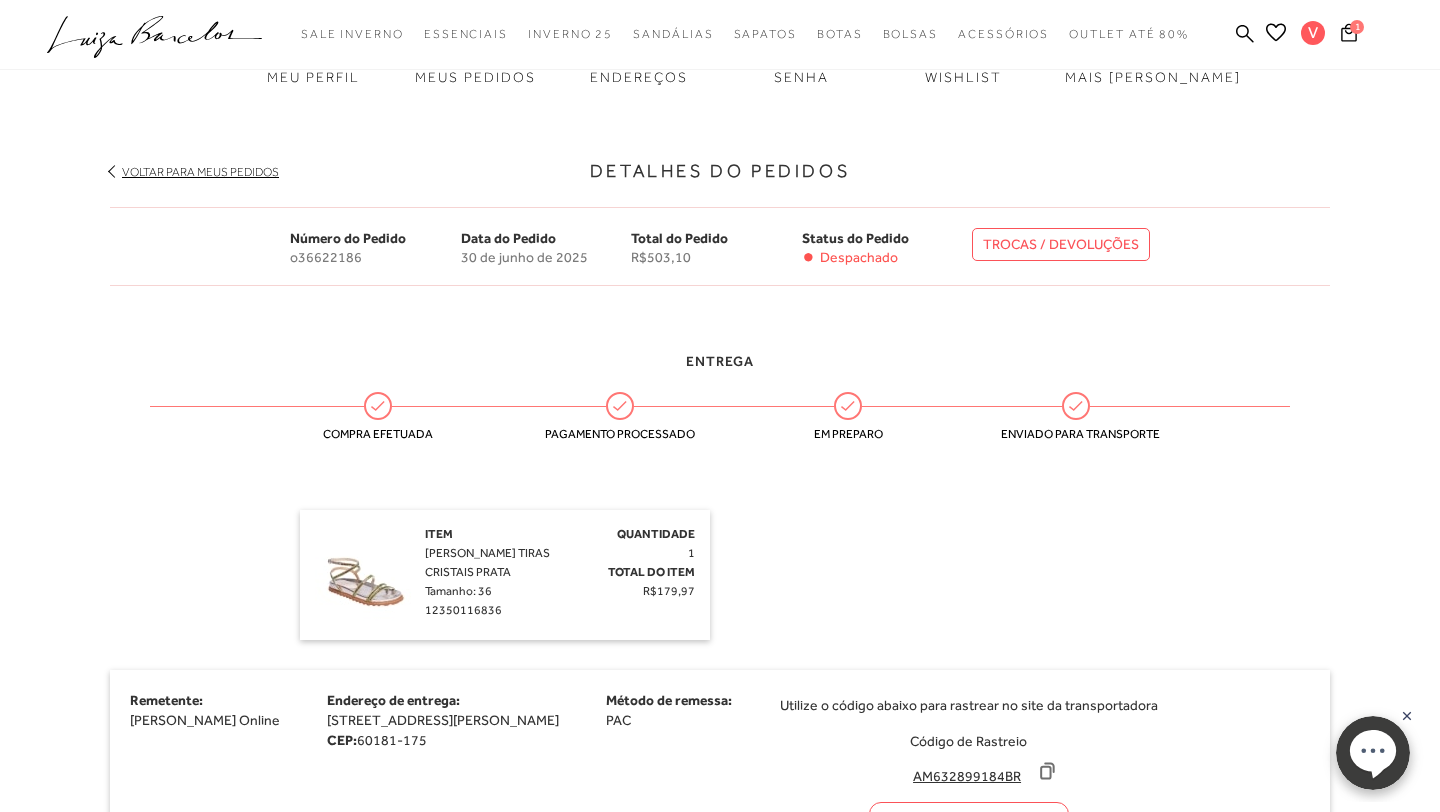 scroll, scrollTop: 223, scrollLeft: 0, axis: vertical 